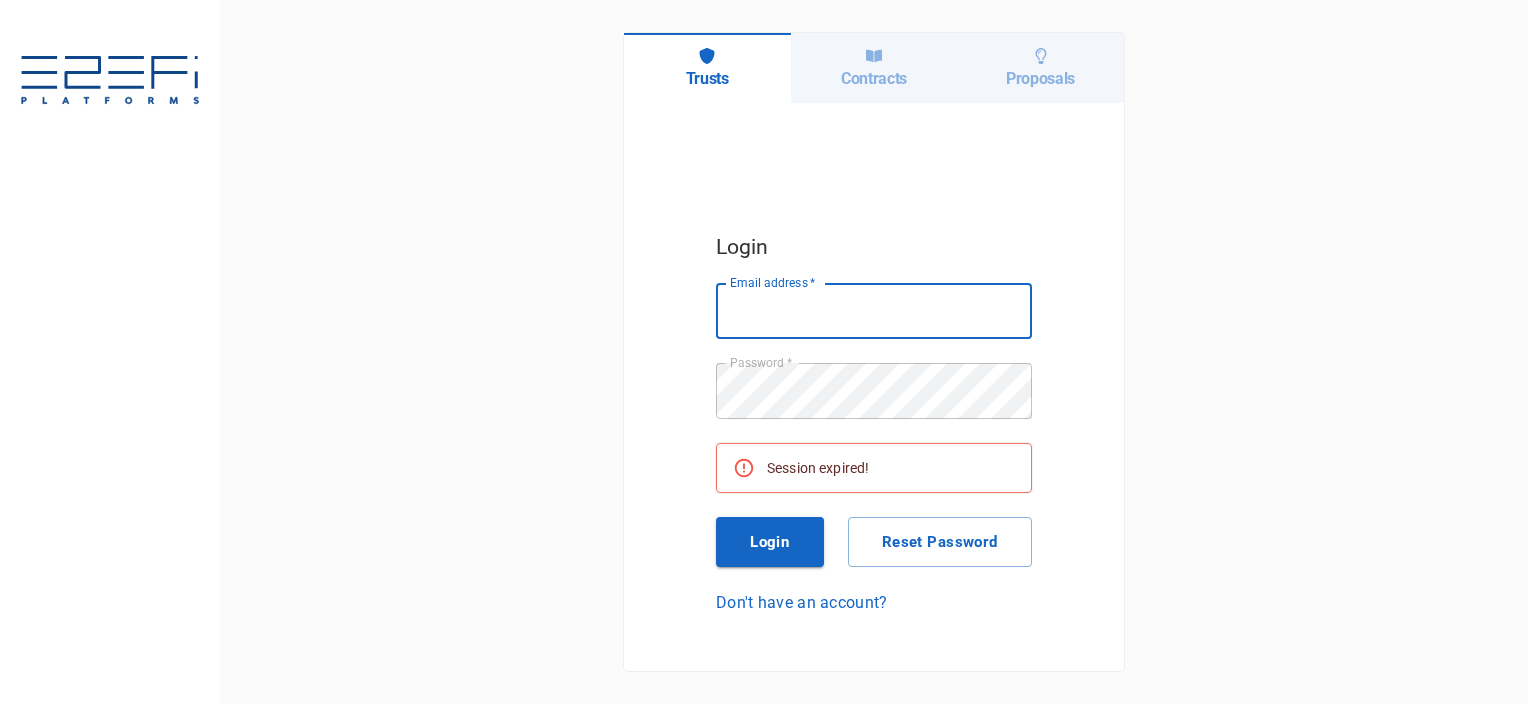 scroll, scrollTop: 0, scrollLeft: 0, axis: both 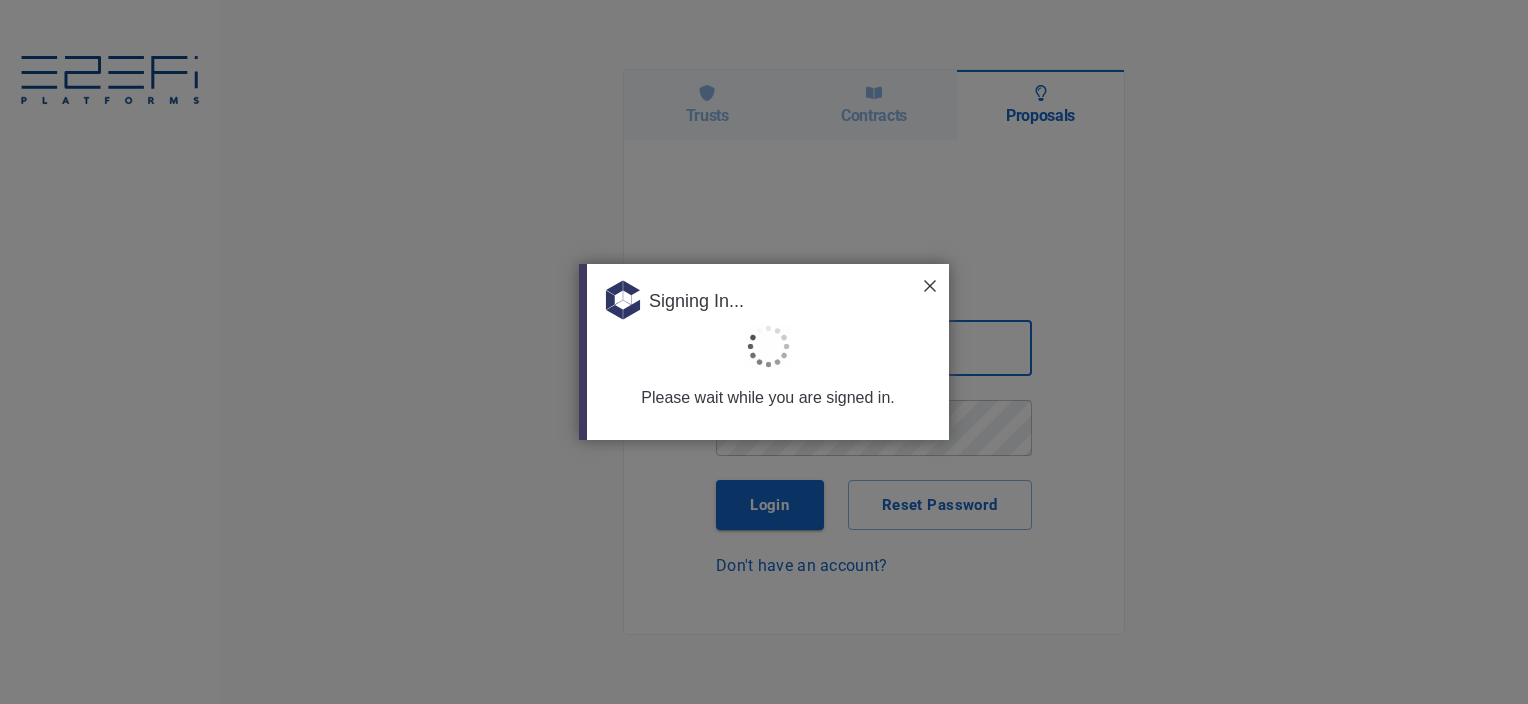 type on "[EMAIL]" 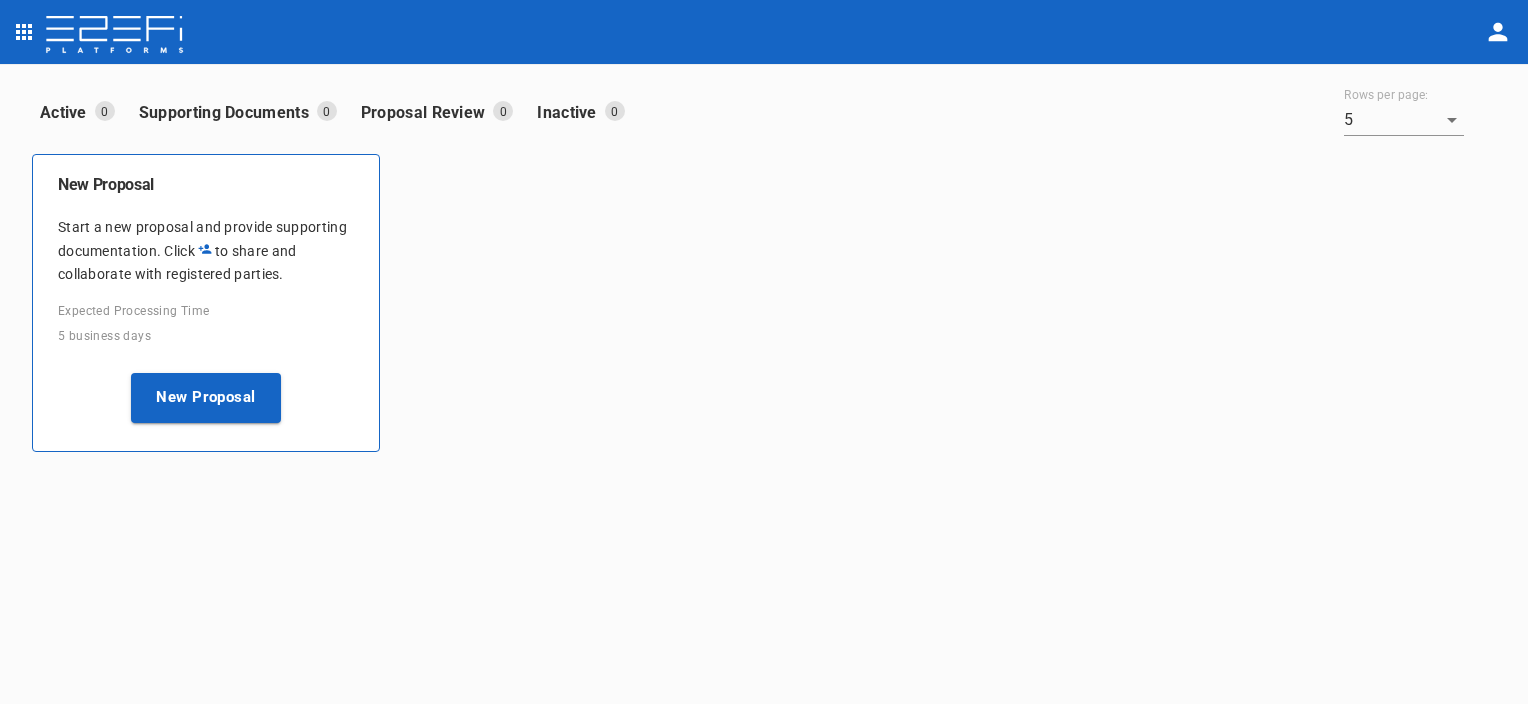 click 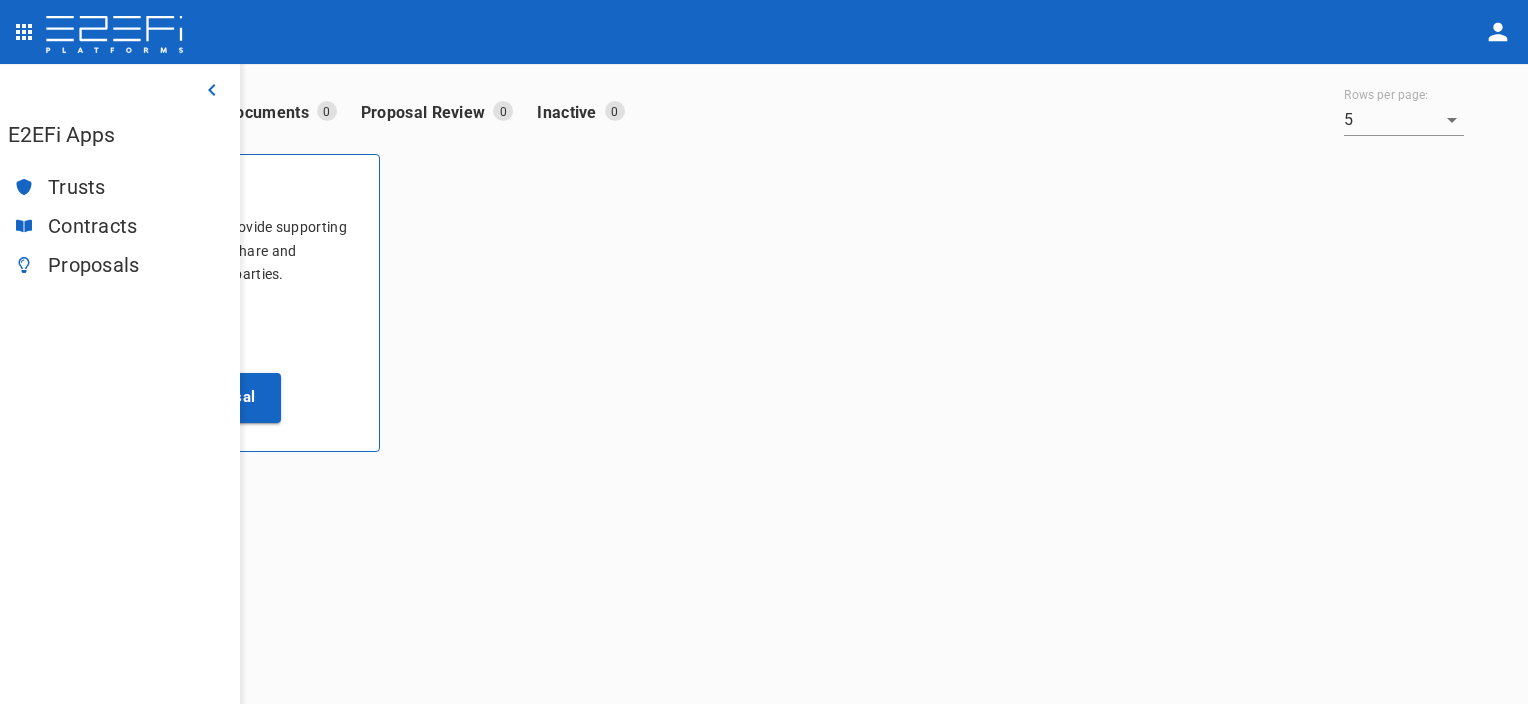 click on "Trusts" at bounding box center (136, 187) 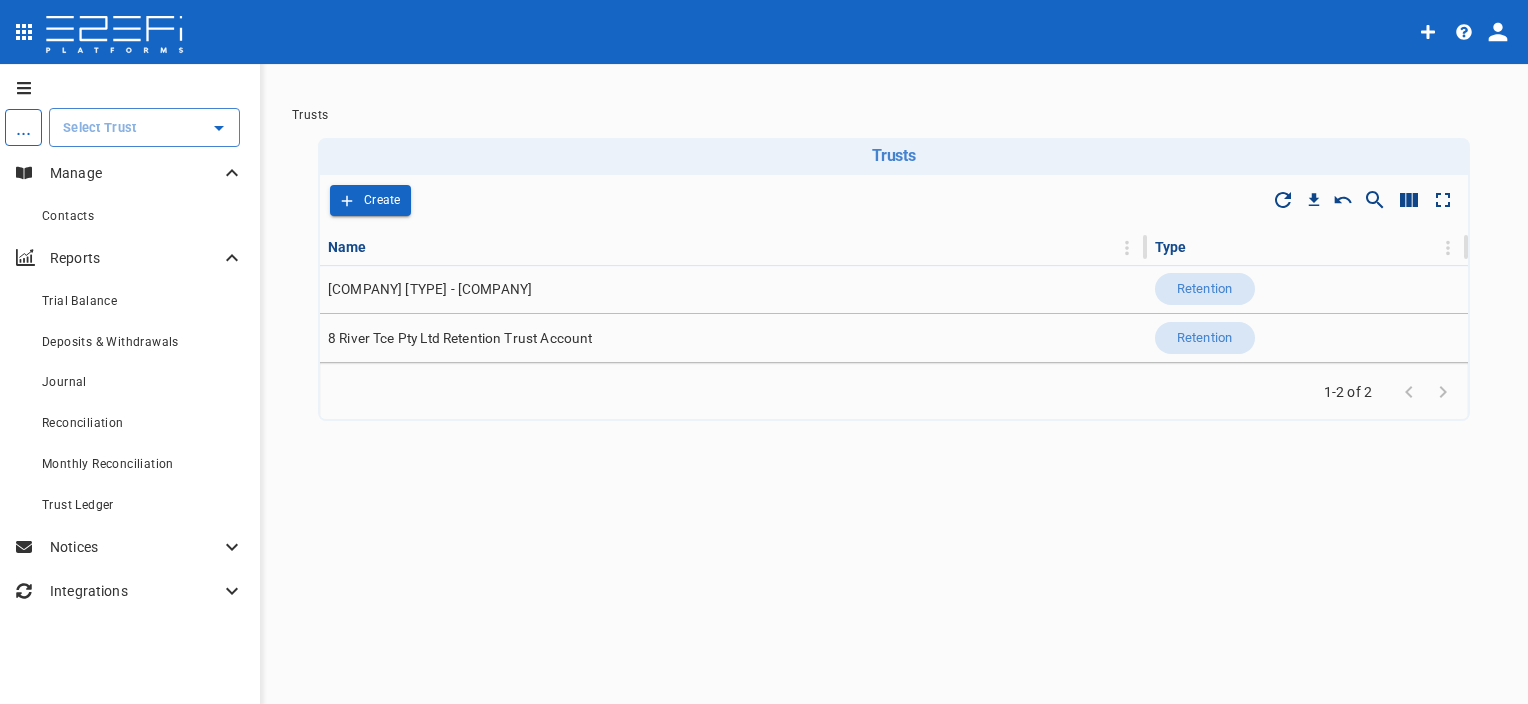 click at bounding box center (129, 127) 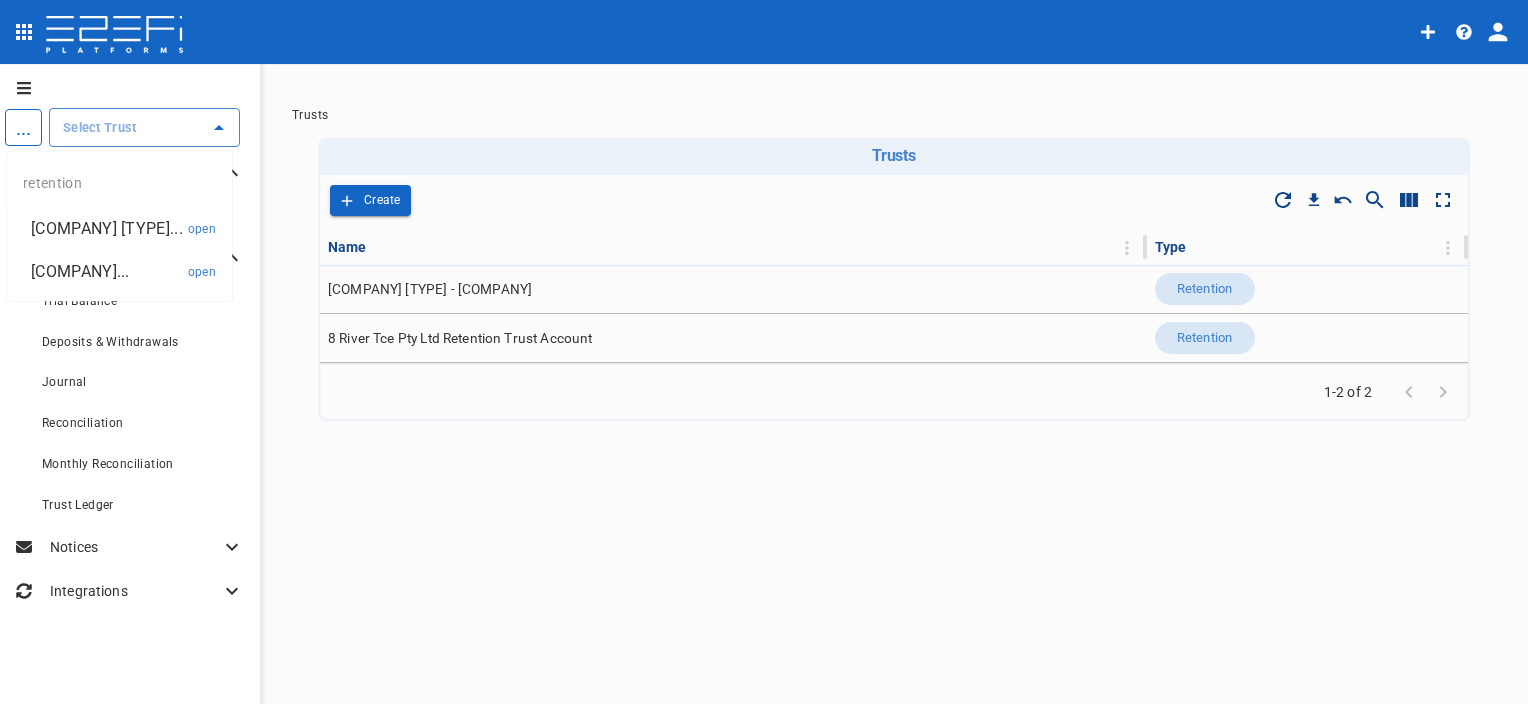 click on "[COMPANY]..." at bounding box center [80, 271] 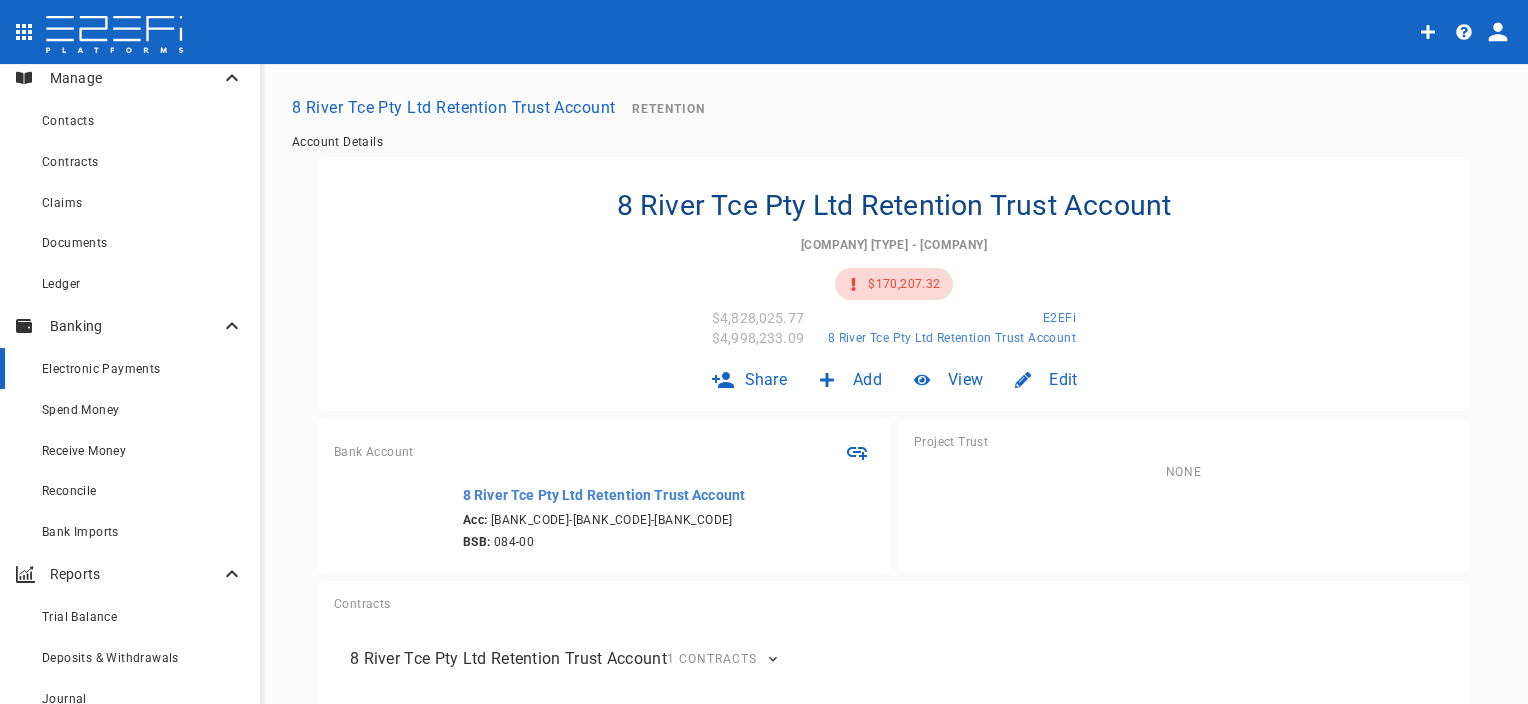 scroll, scrollTop: 100, scrollLeft: 0, axis: vertical 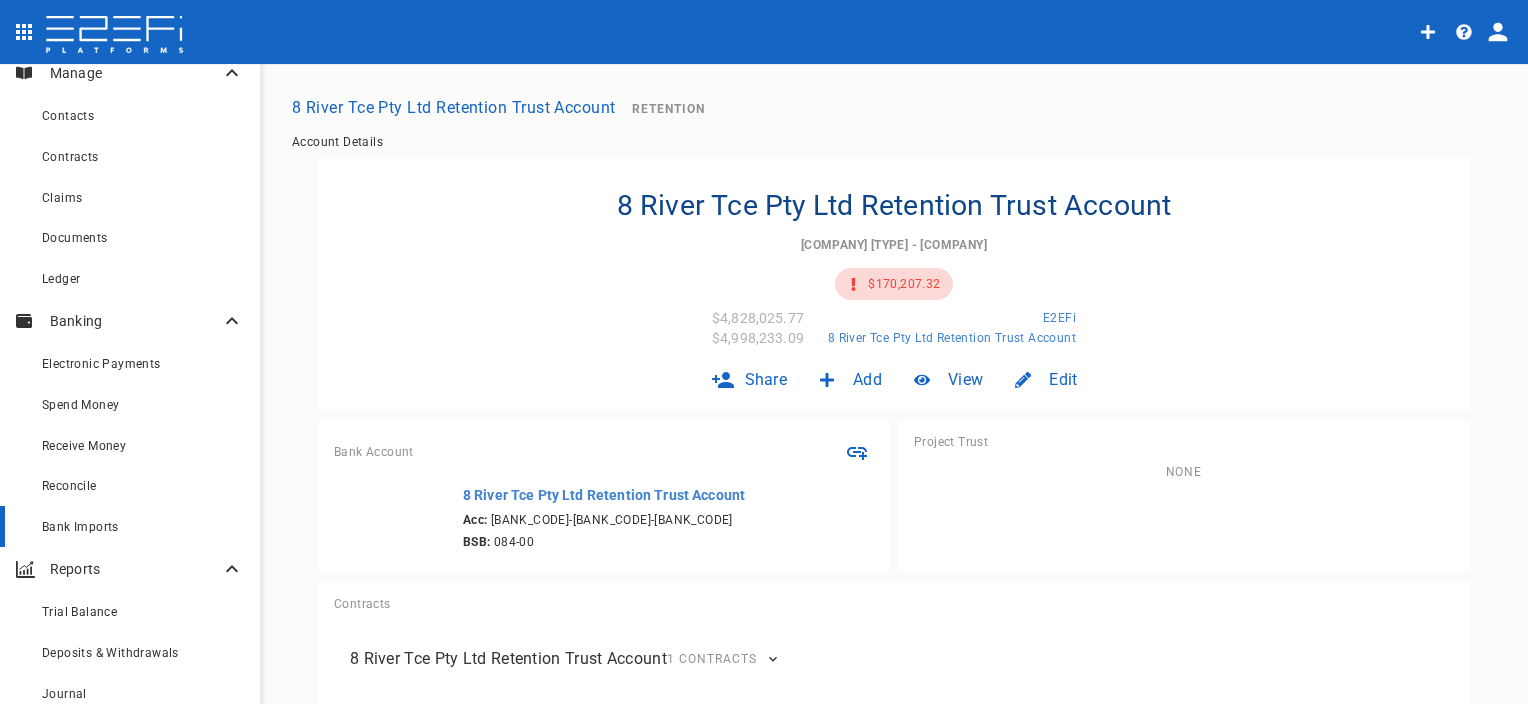 click on "Bank Imports" at bounding box center (80, 527) 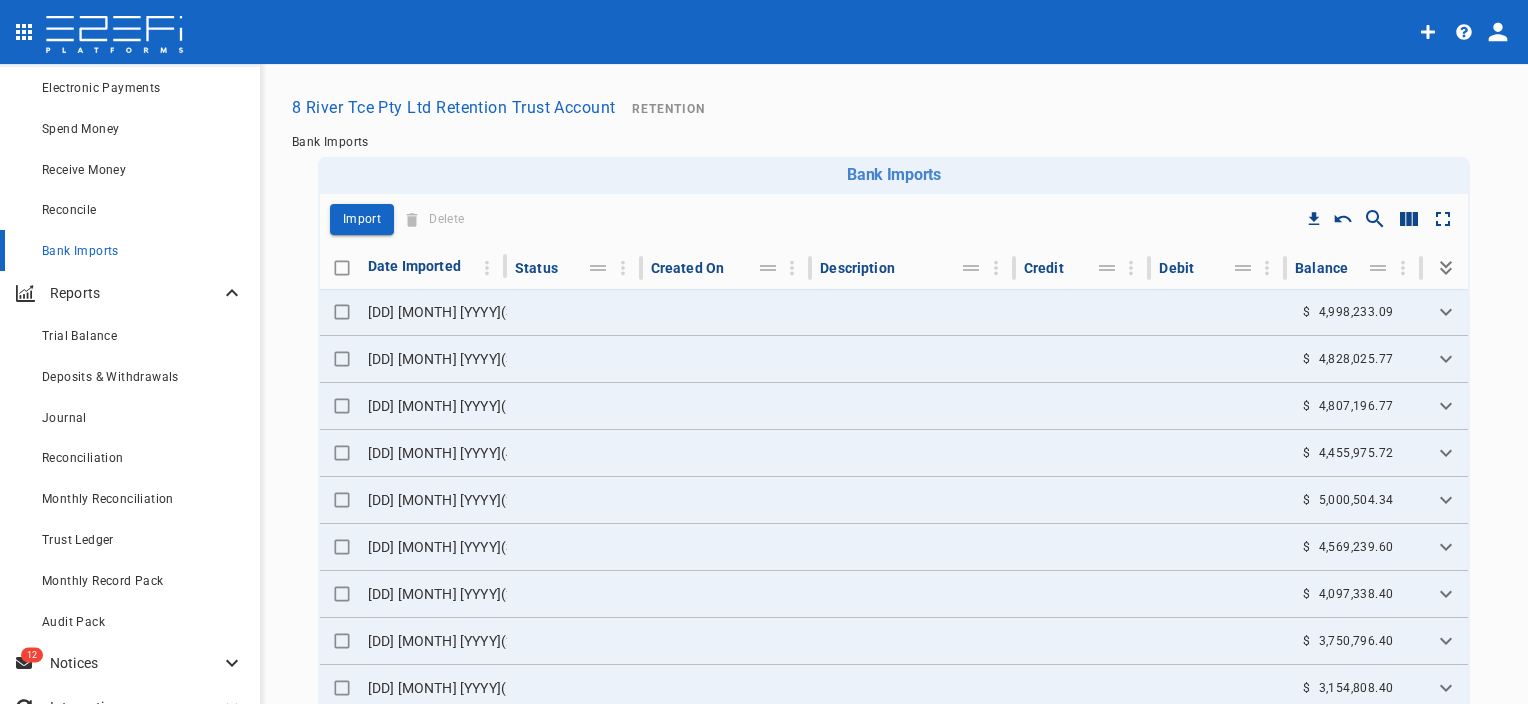 scroll, scrollTop: 409, scrollLeft: 0, axis: vertical 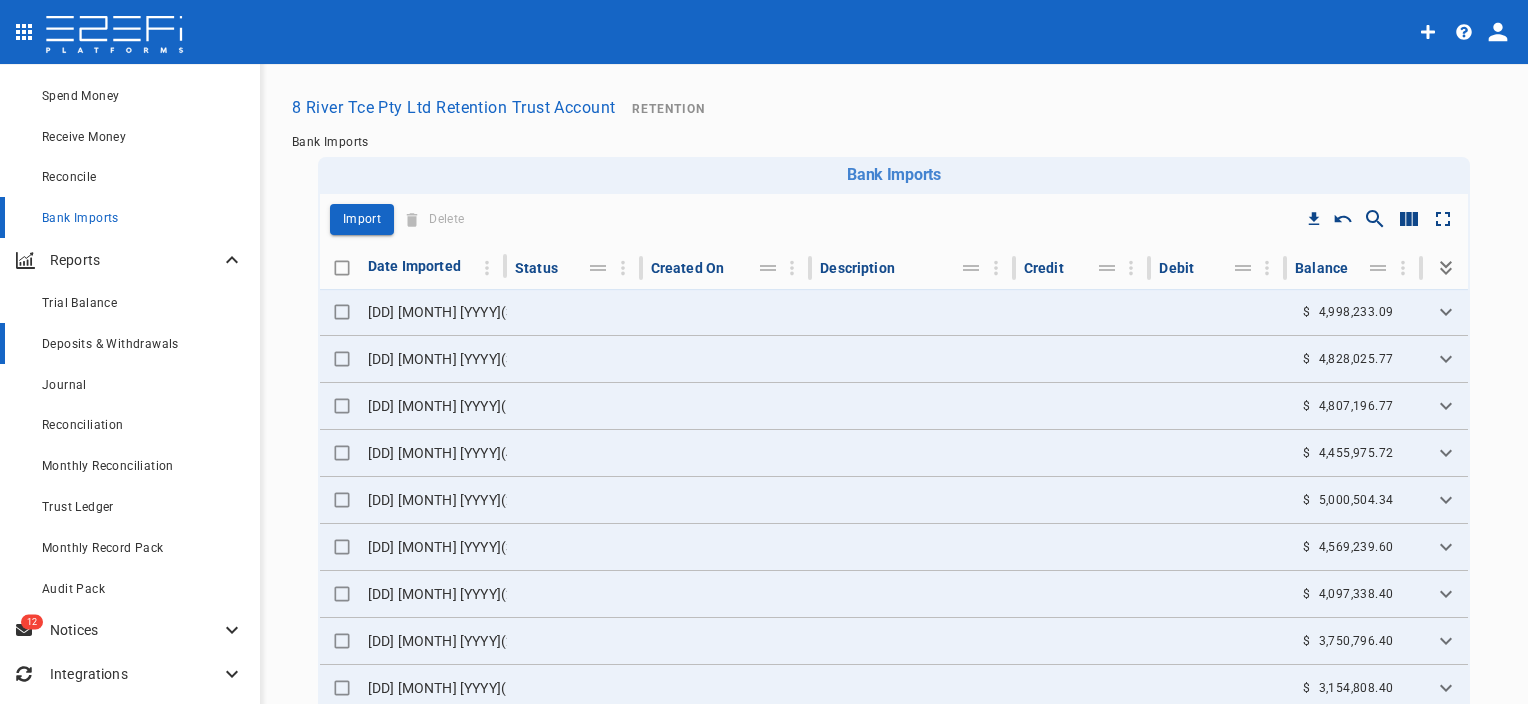 click on "Deposits & Withdrawals" at bounding box center [110, 344] 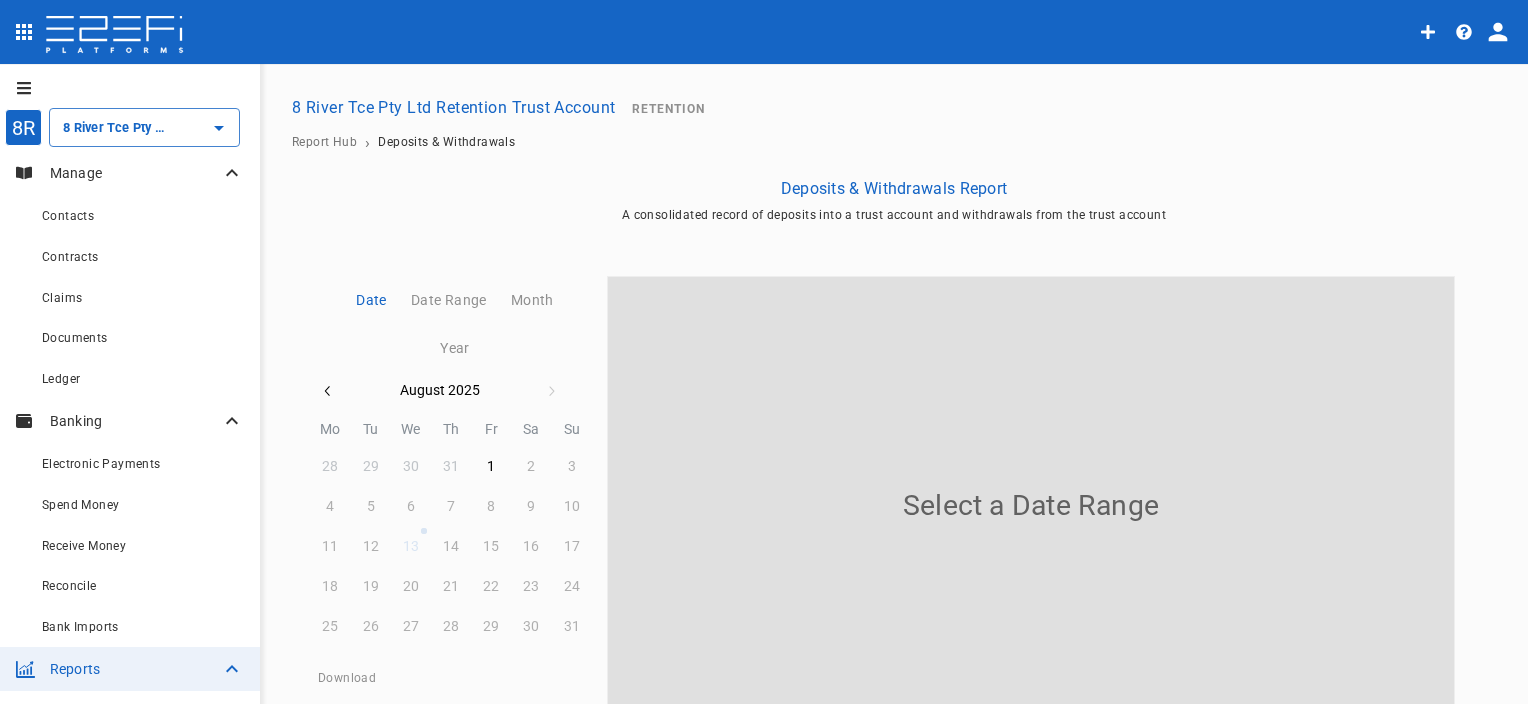 click 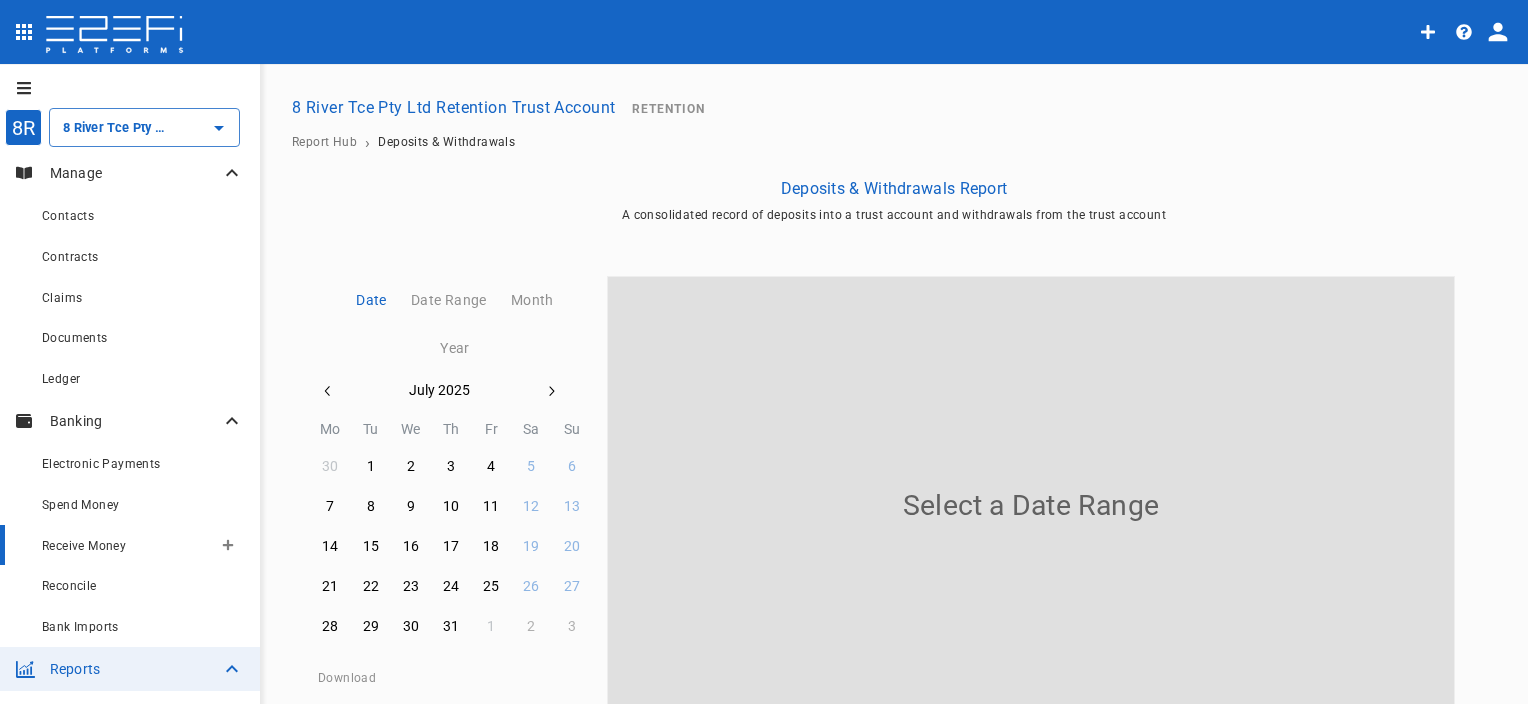 click on "Receive Money" at bounding box center [84, 546] 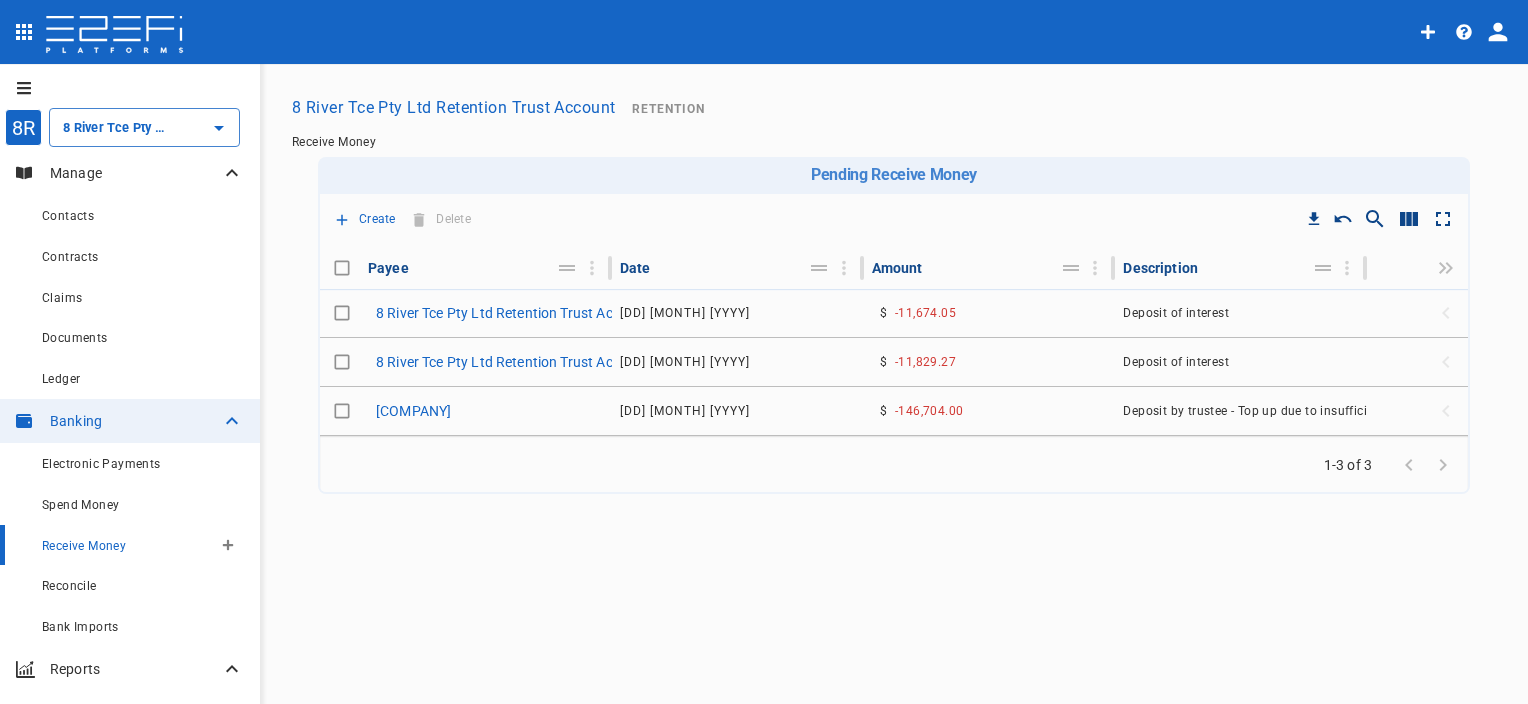 click on "Receive Money" at bounding box center [84, 546] 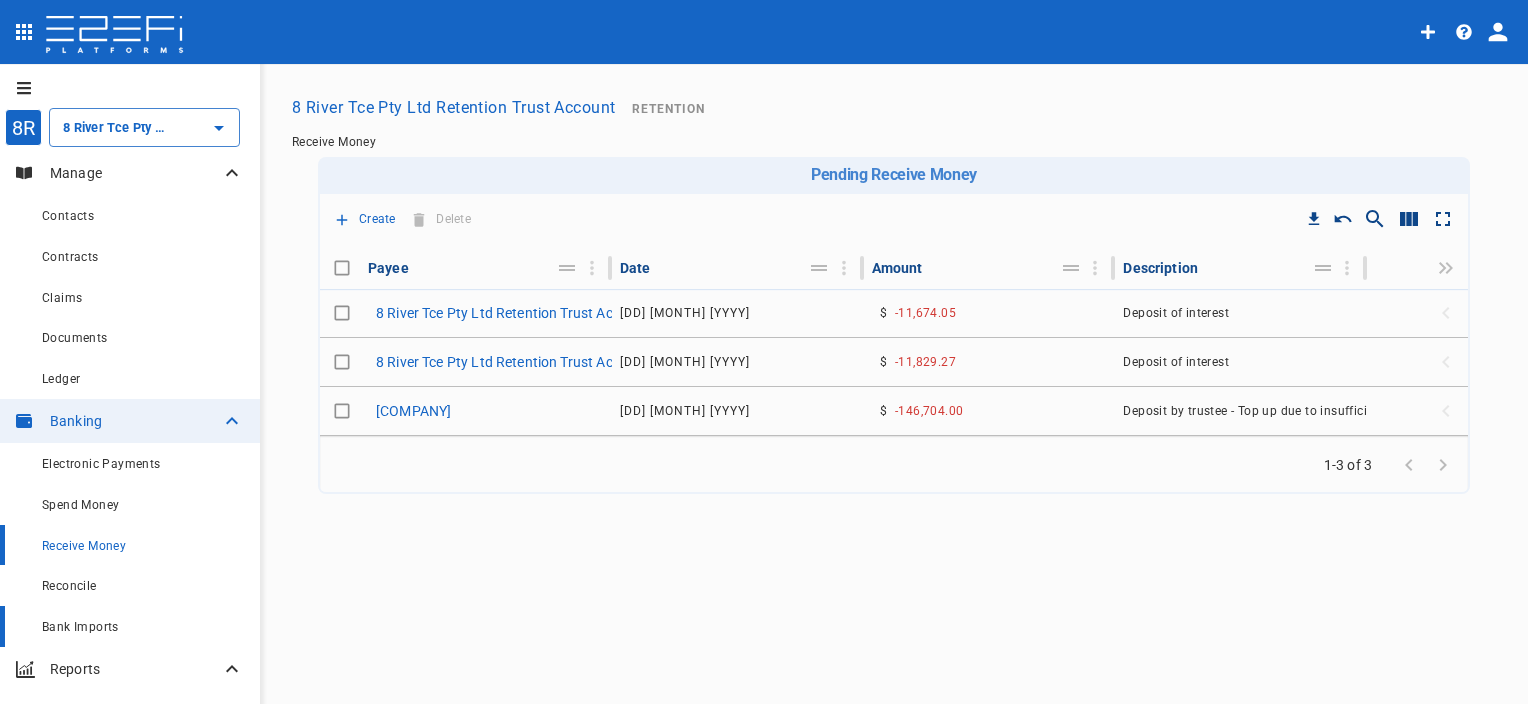 click on "Bank Imports" at bounding box center [143, 626] 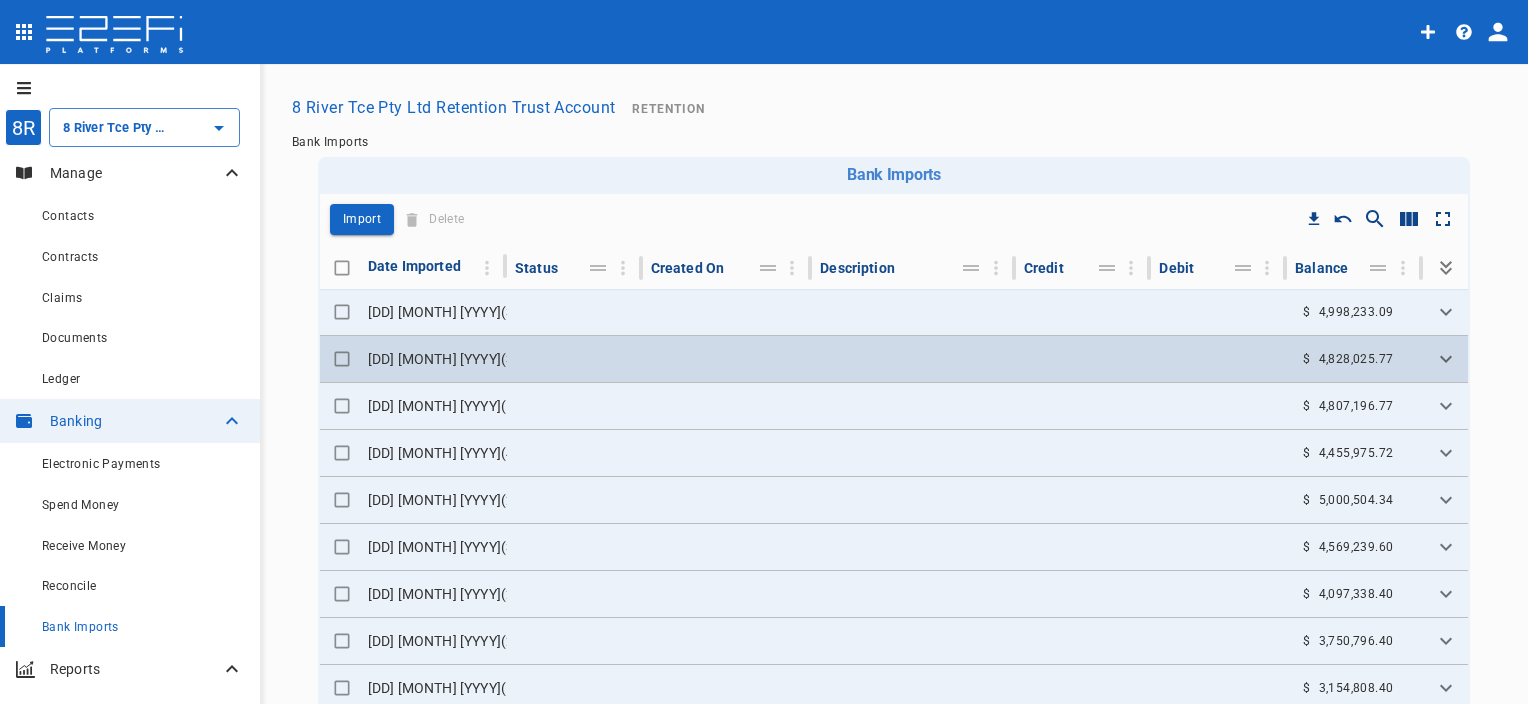 click on "[DD] [MONTH] [YYYY] ( 3 )" at bounding box center [433, 359] 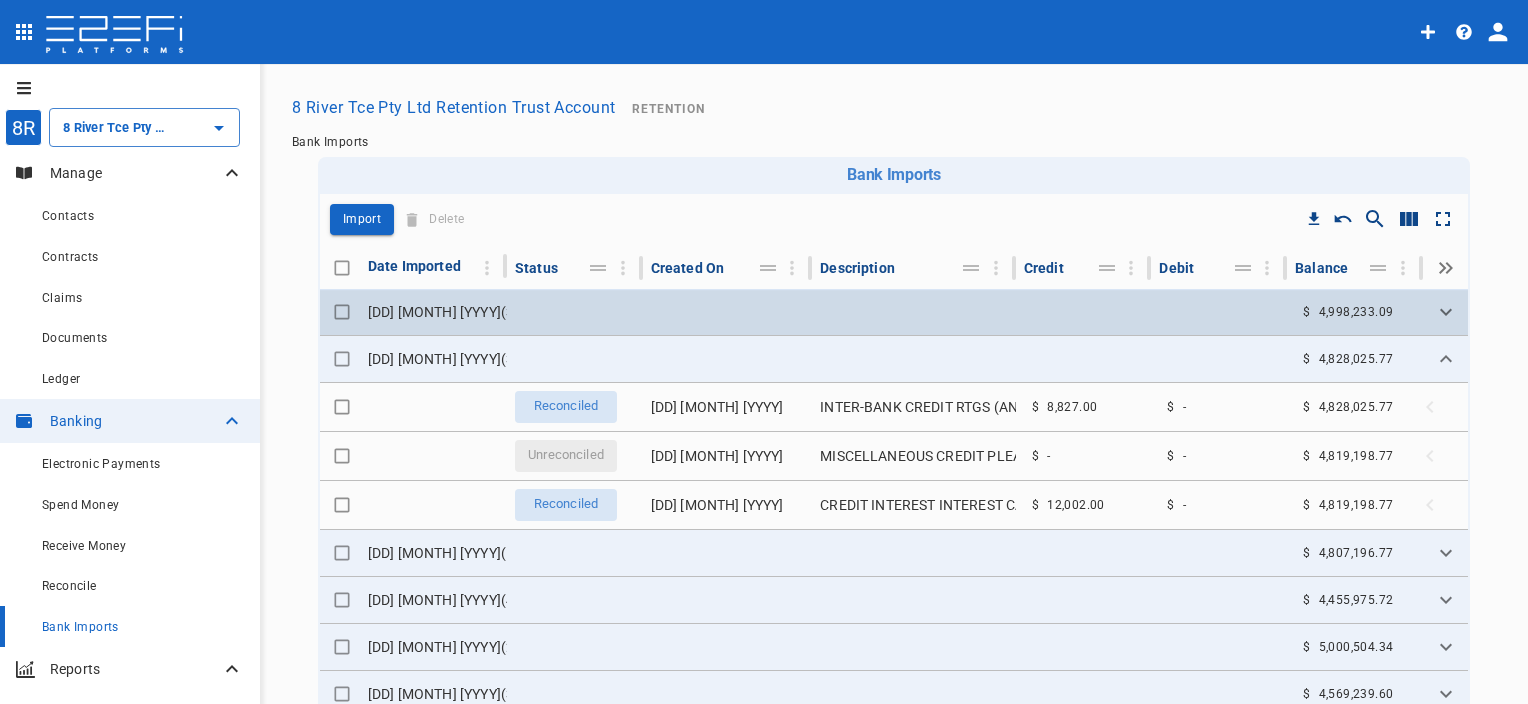 click on "[DD] [MONTH] [YYYY] ( 3 )" at bounding box center [433, 312] 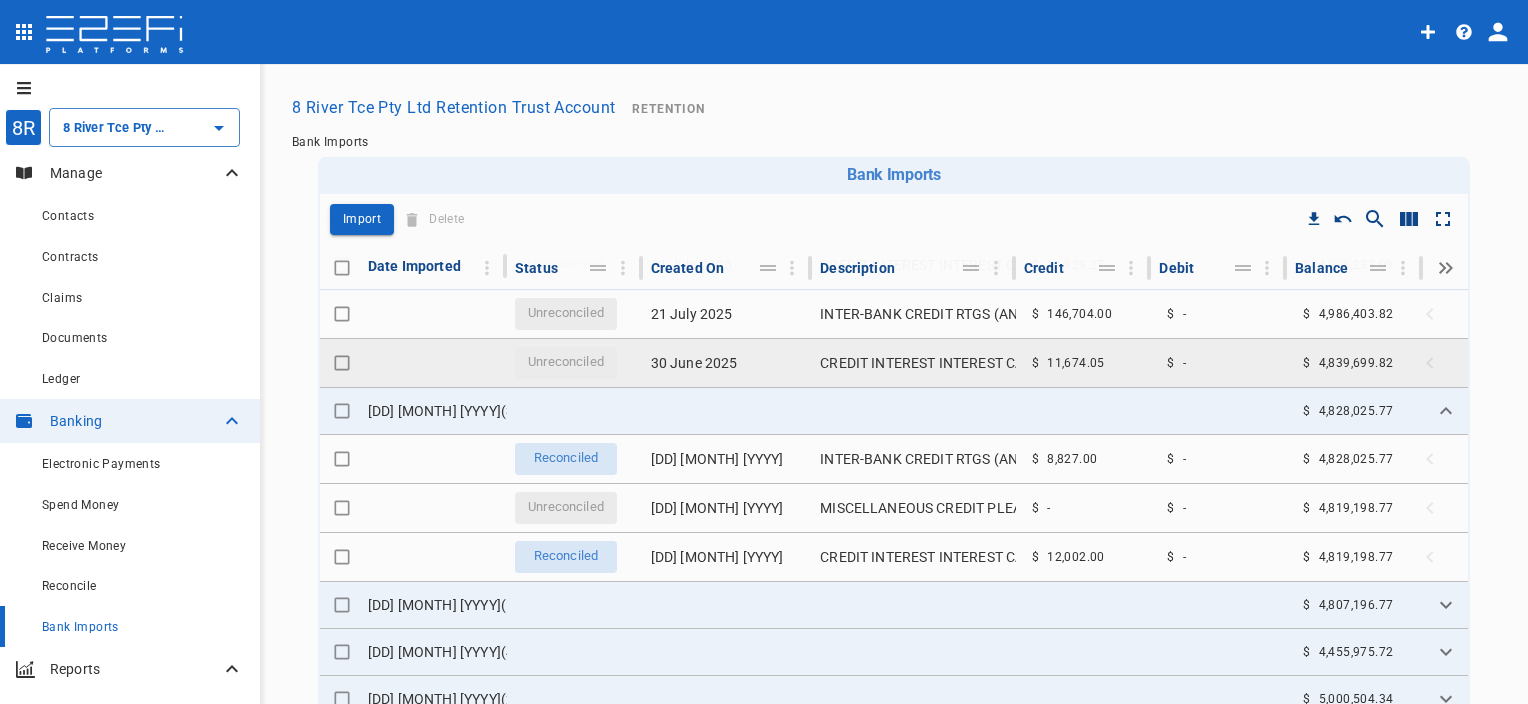 scroll, scrollTop: 100, scrollLeft: 0, axis: vertical 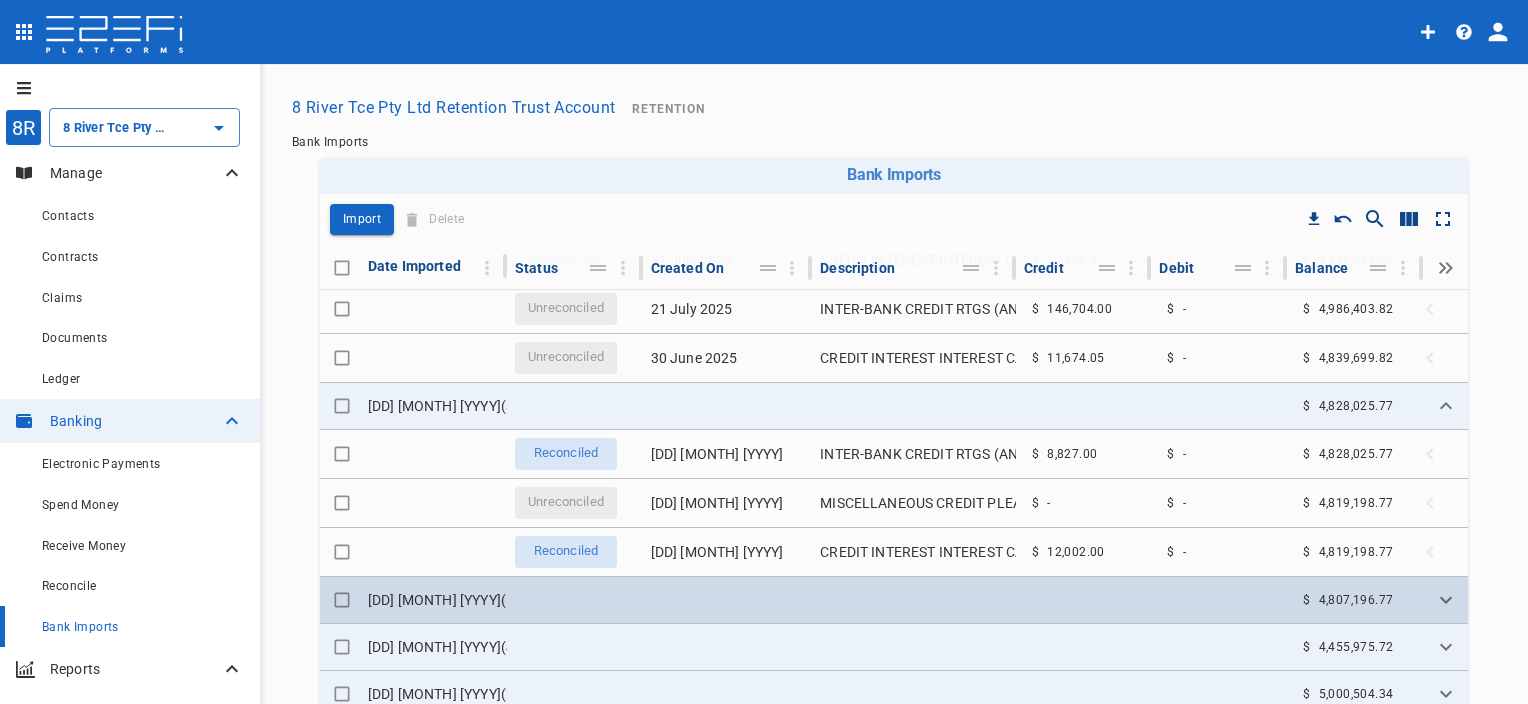 click at bounding box center [728, 600] 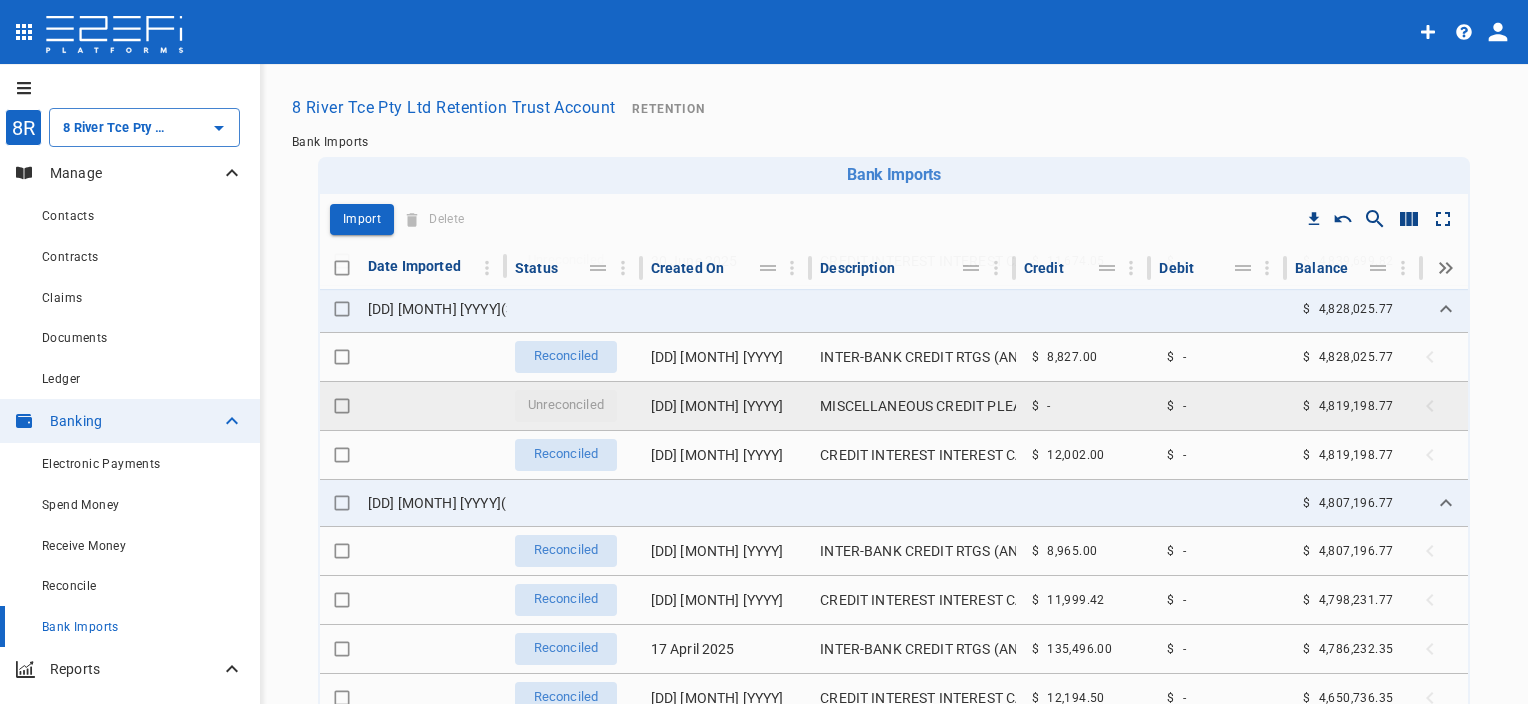 scroll, scrollTop: 200, scrollLeft: 0, axis: vertical 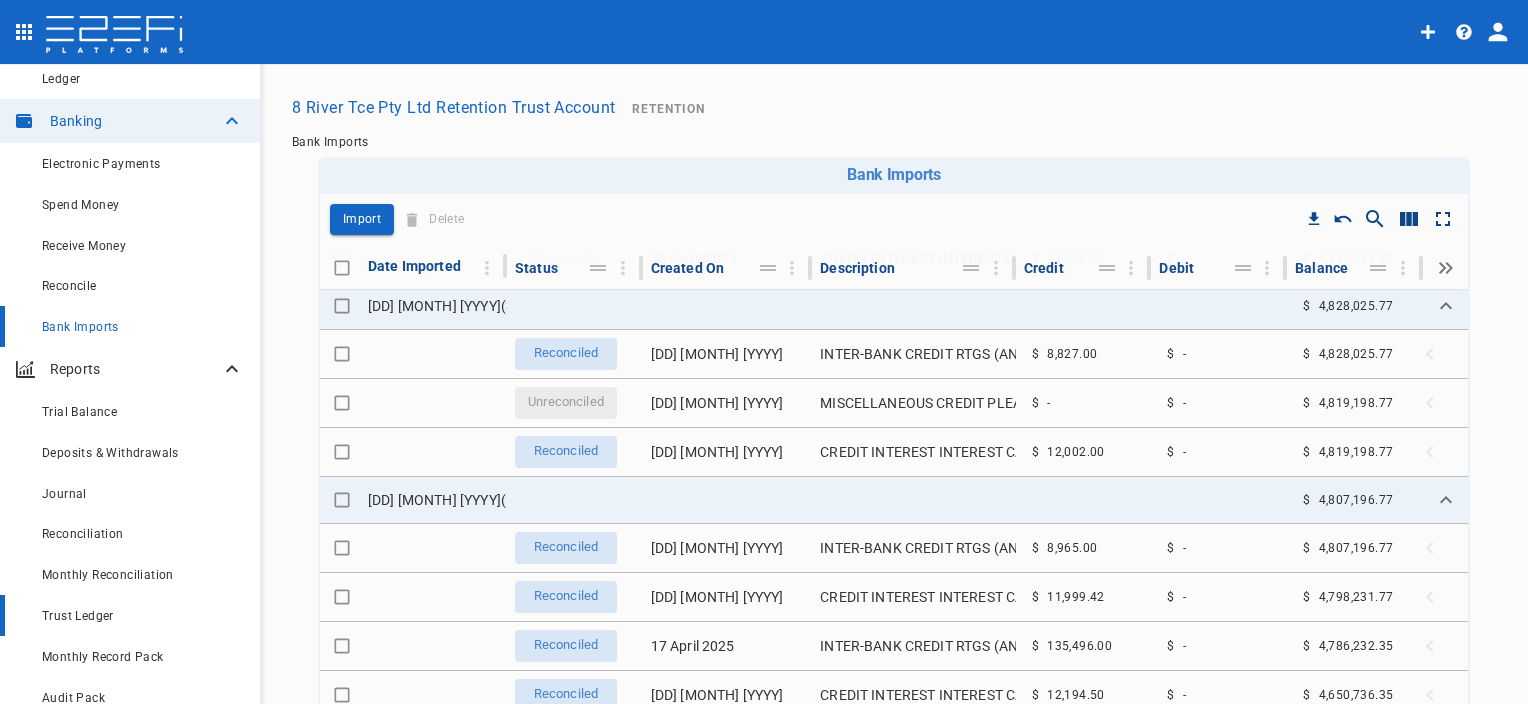 click on "Trust Ledger" at bounding box center [78, 616] 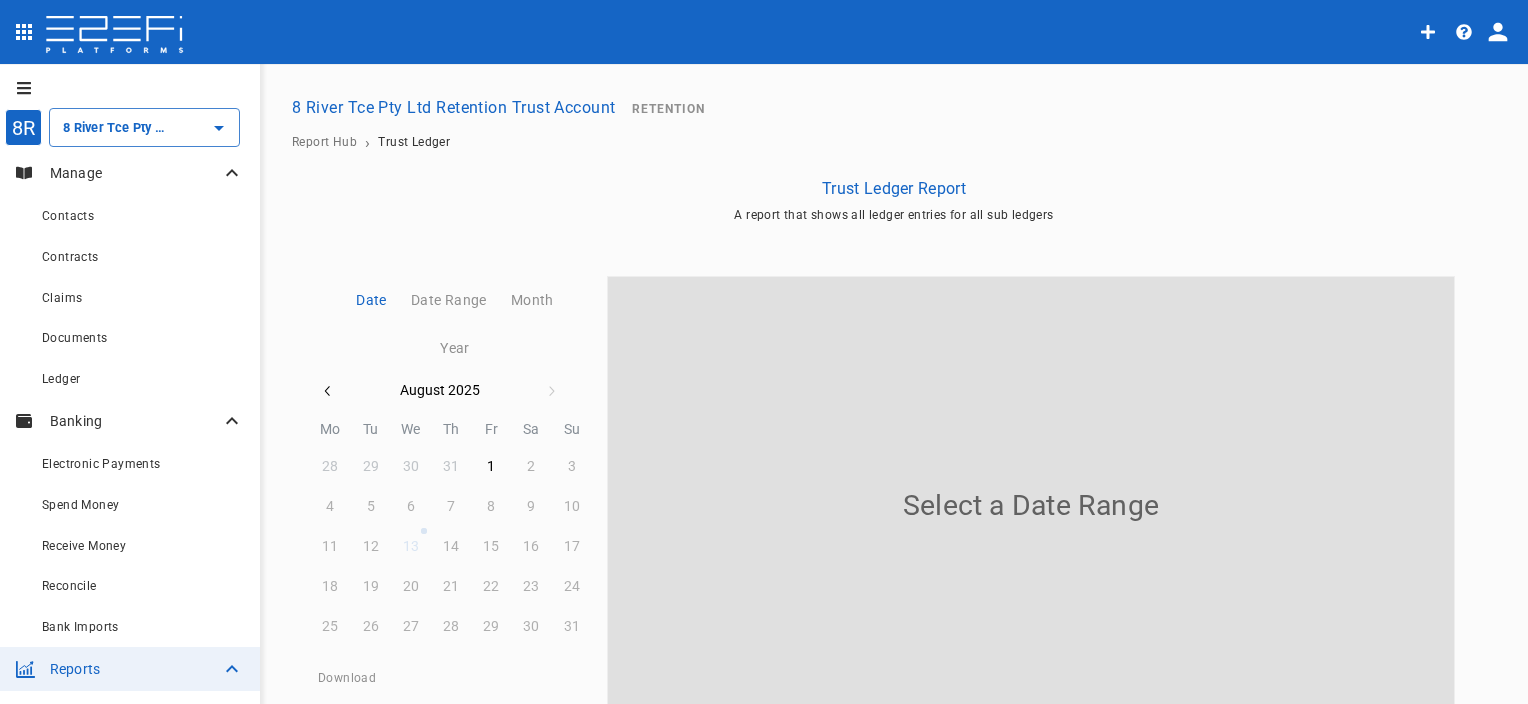 type on "8 River Tce Pty Ltd Retention Trust Account" 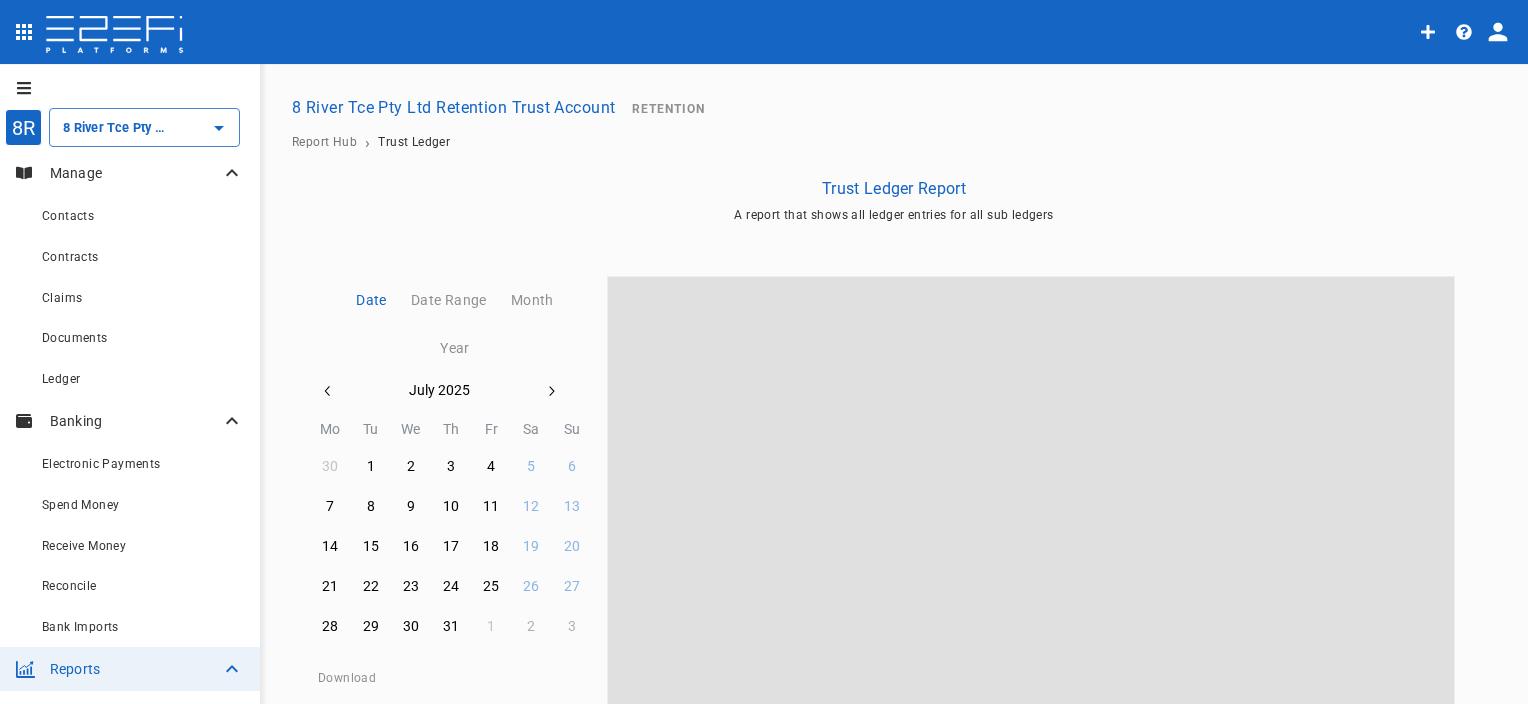 click 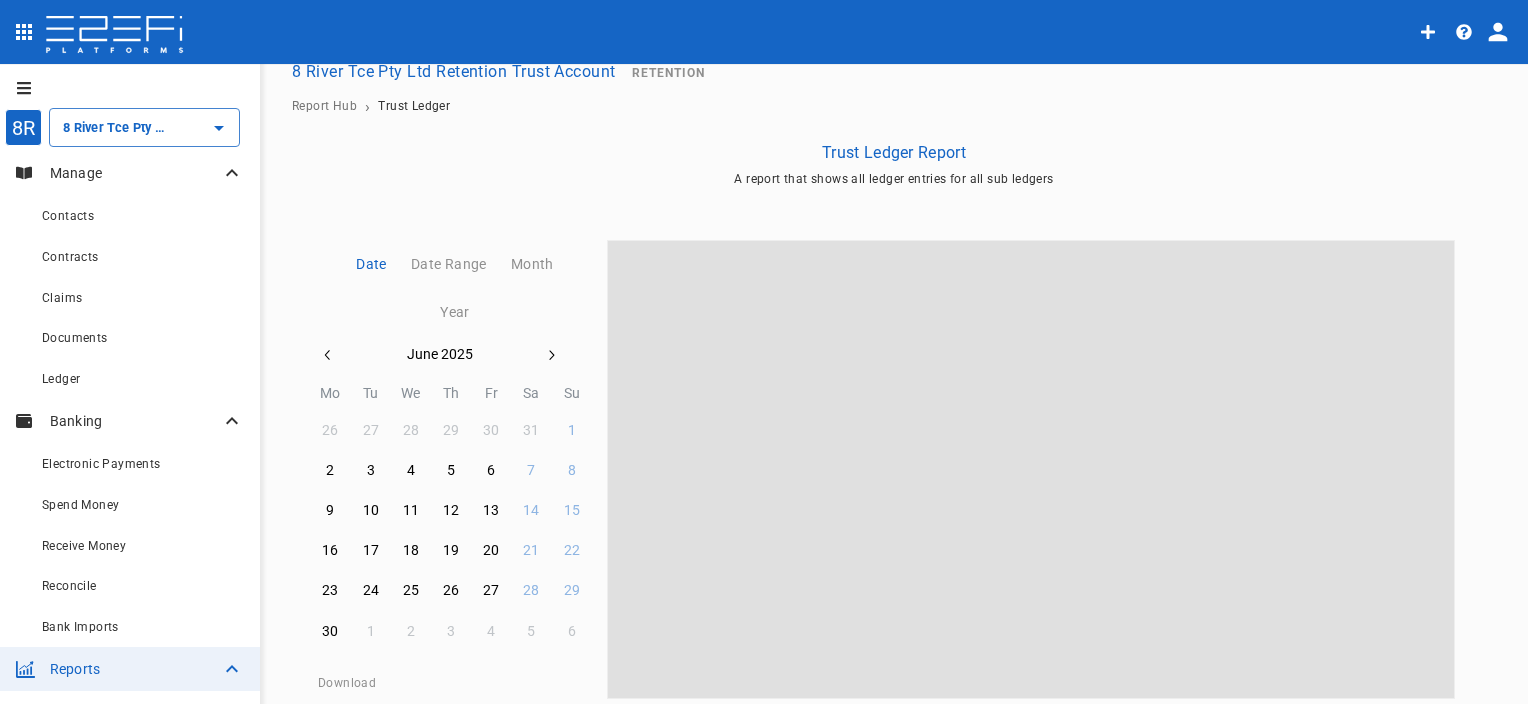 scroll, scrollTop: 32, scrollLeft: 0, axis: vertical 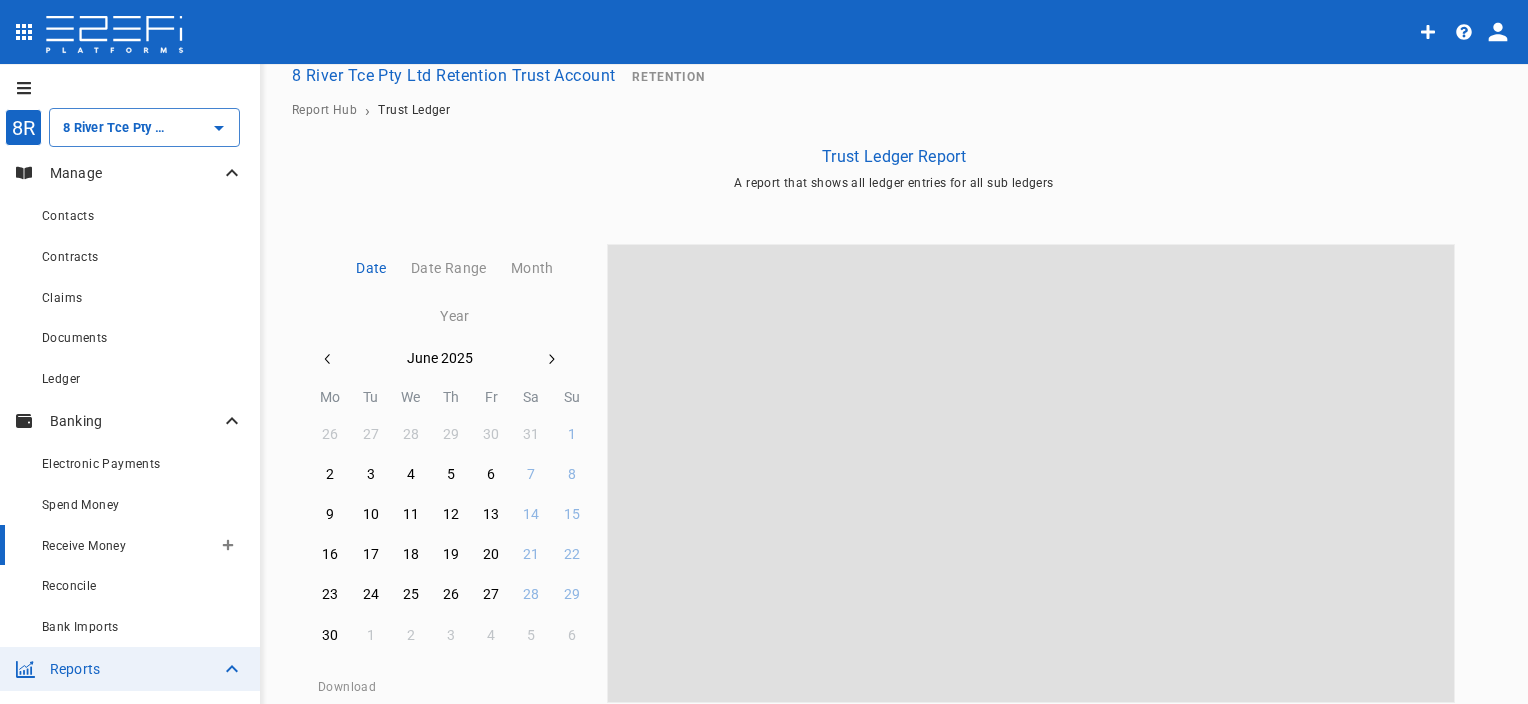 click on "Receive Money" at bounding box center [127, 545] 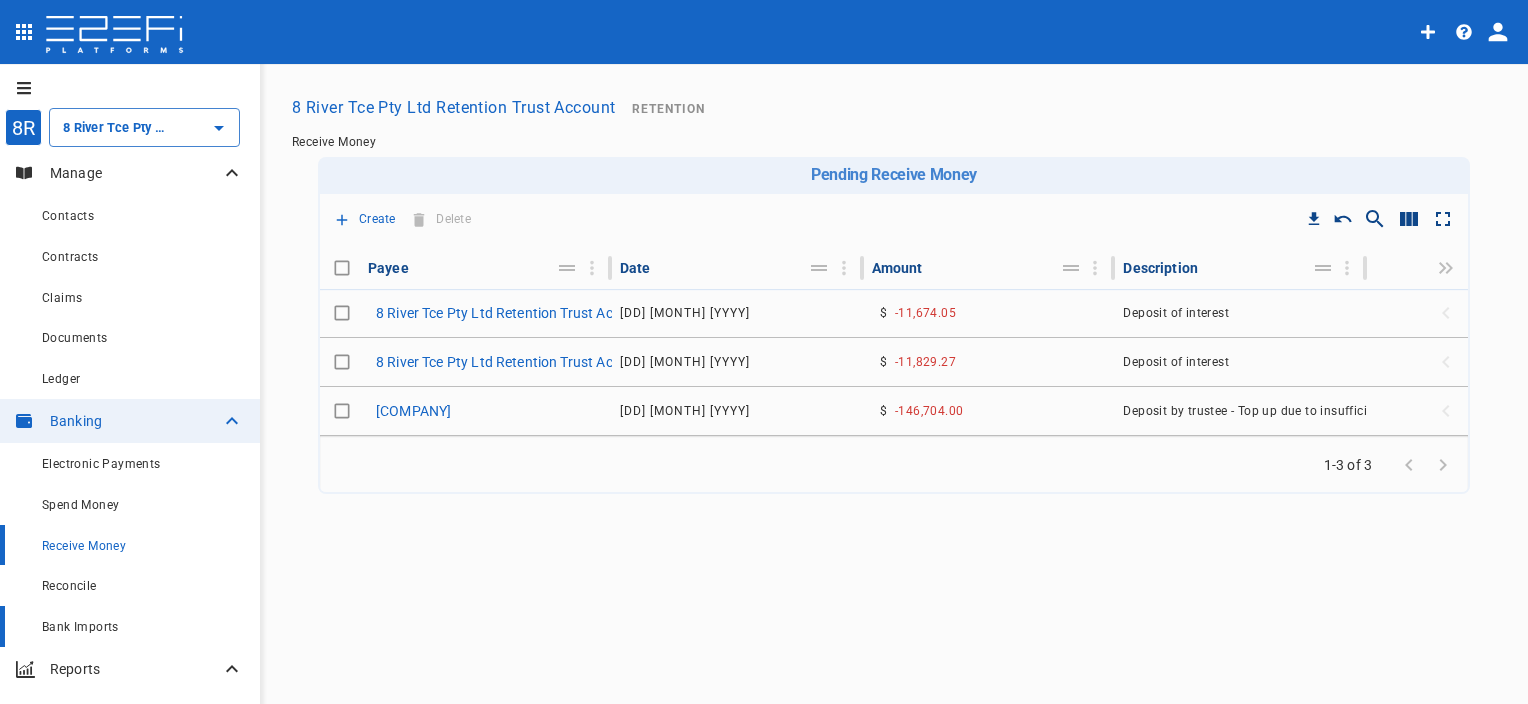 click on "Bank Imports" at bounding box center [143, 626] 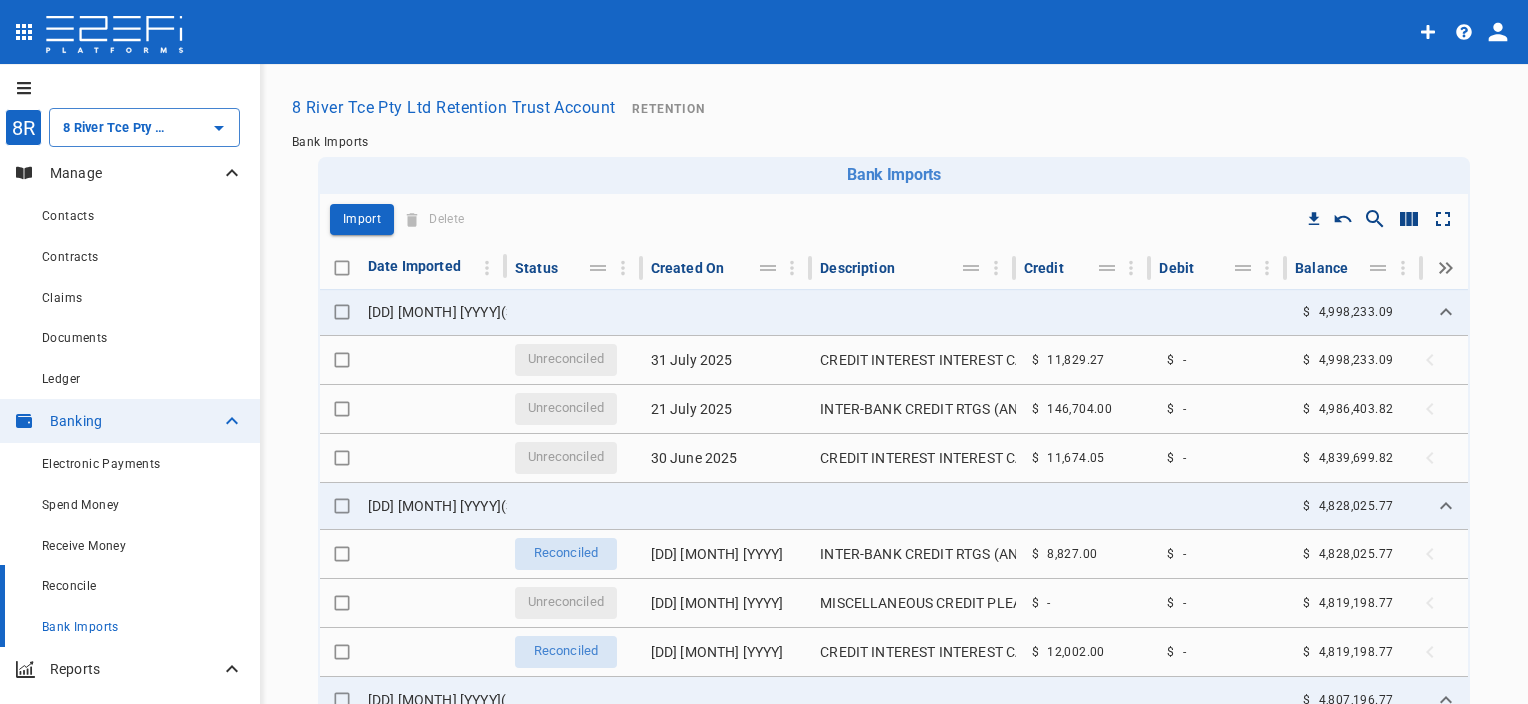 click on "Reconcile" at bounding box center [143, 585] 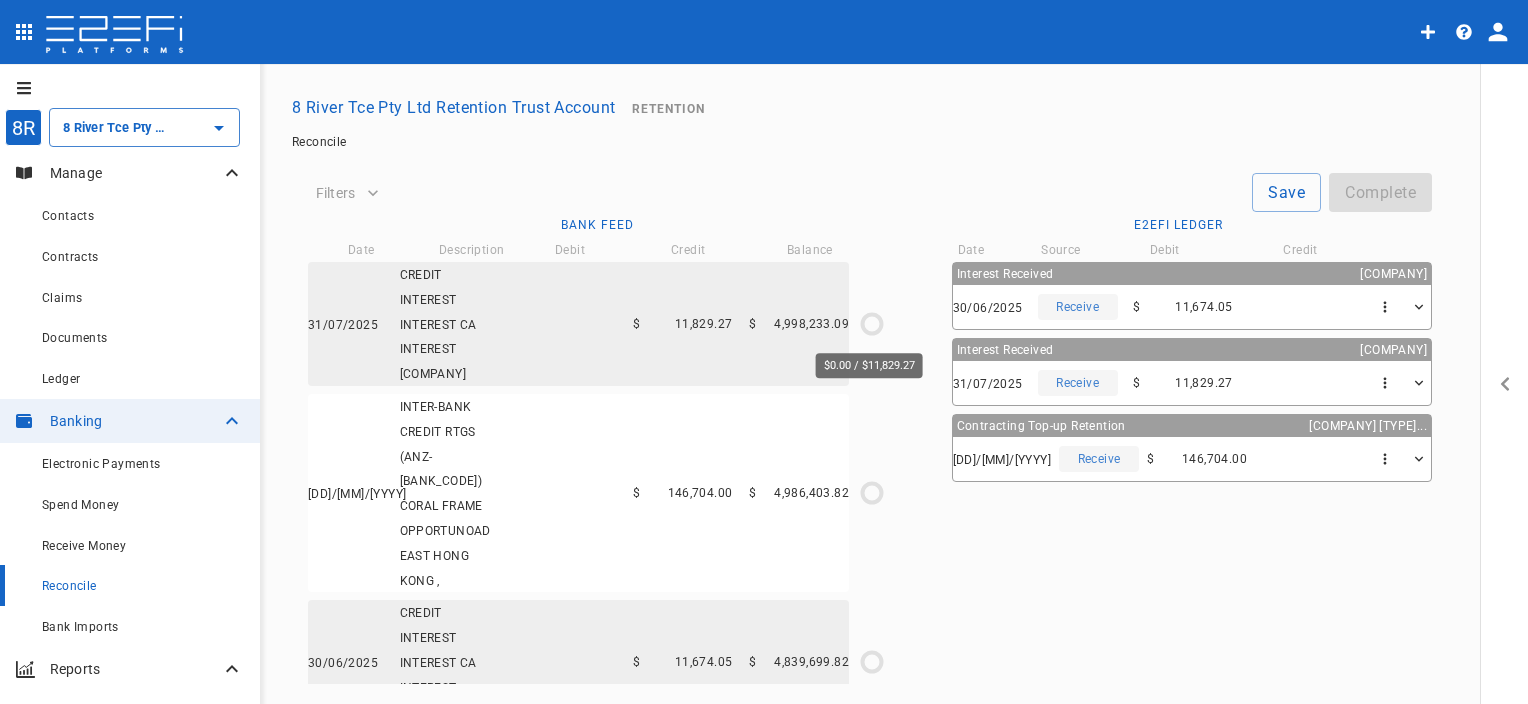 click 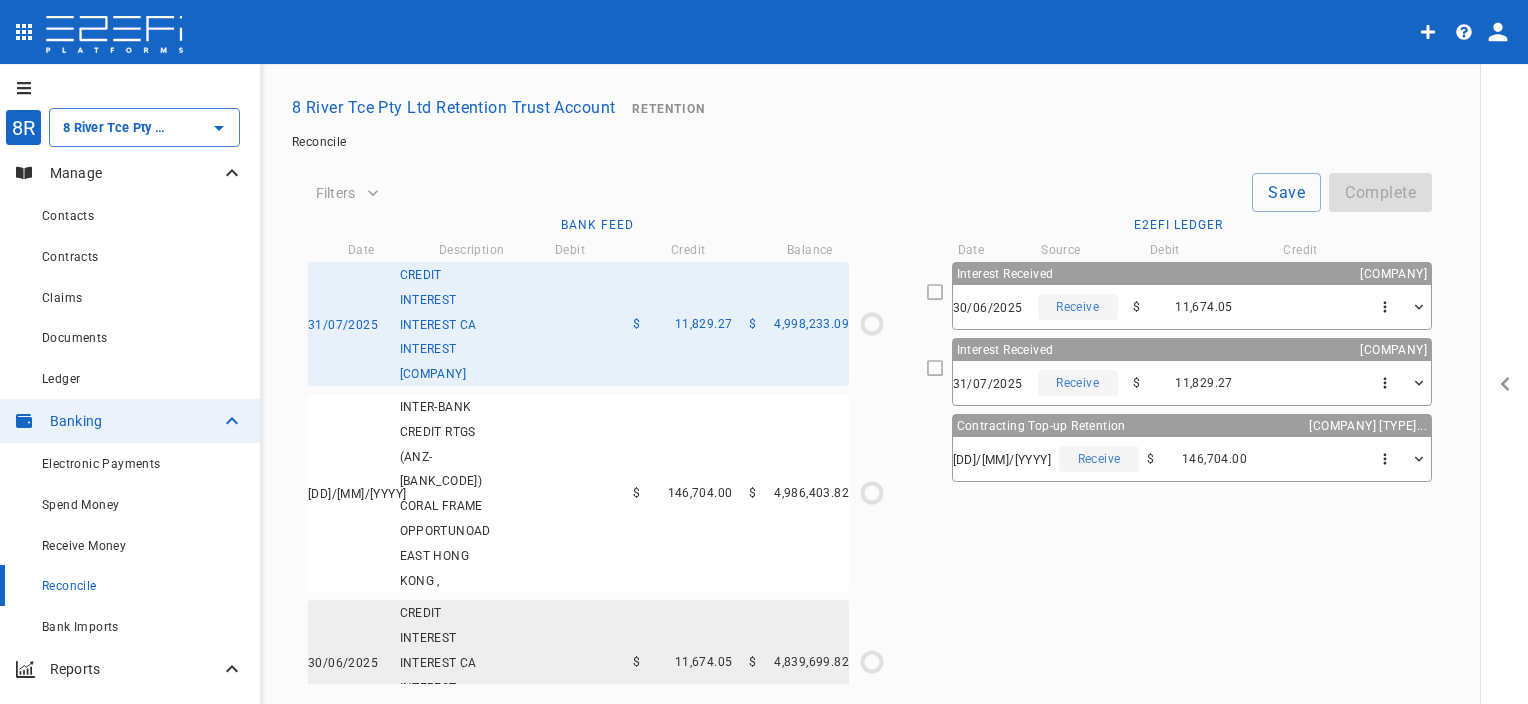click 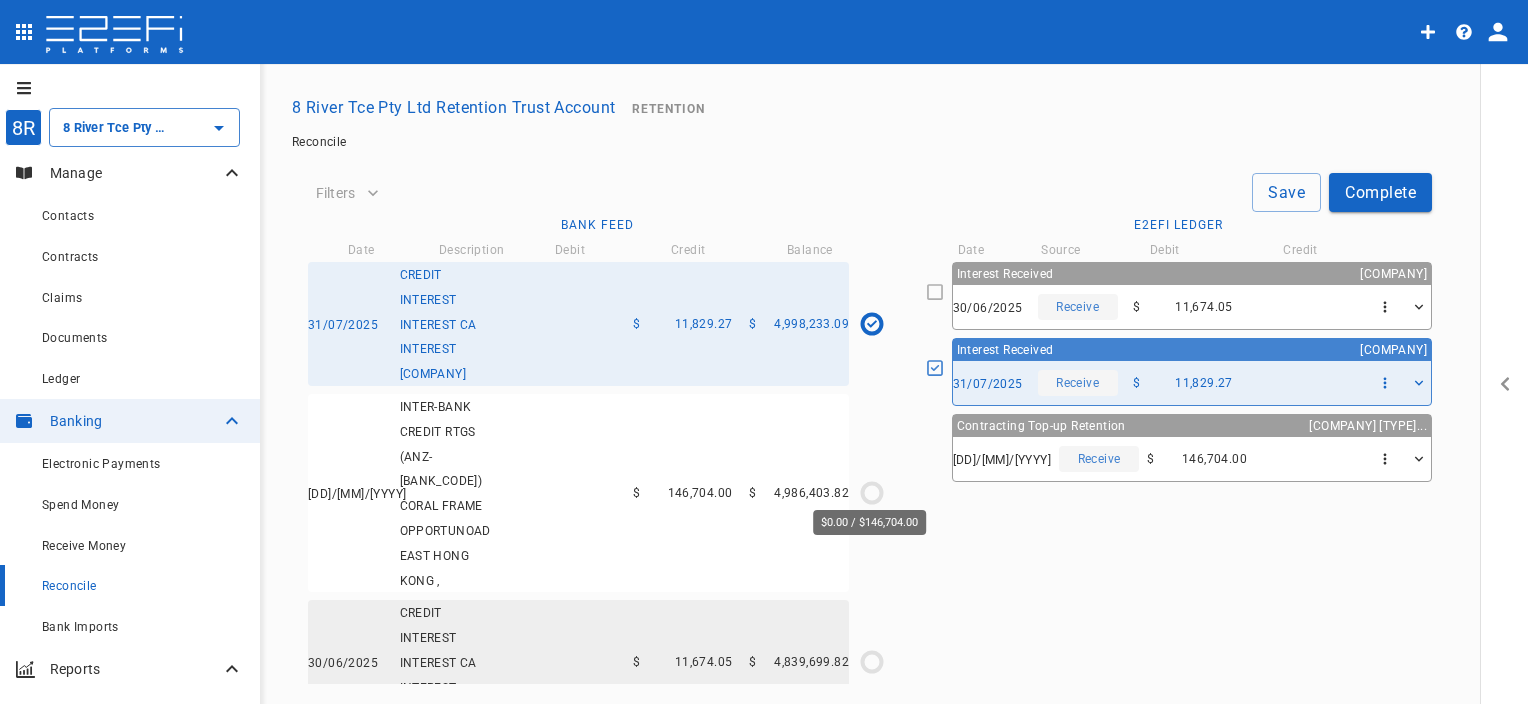 click 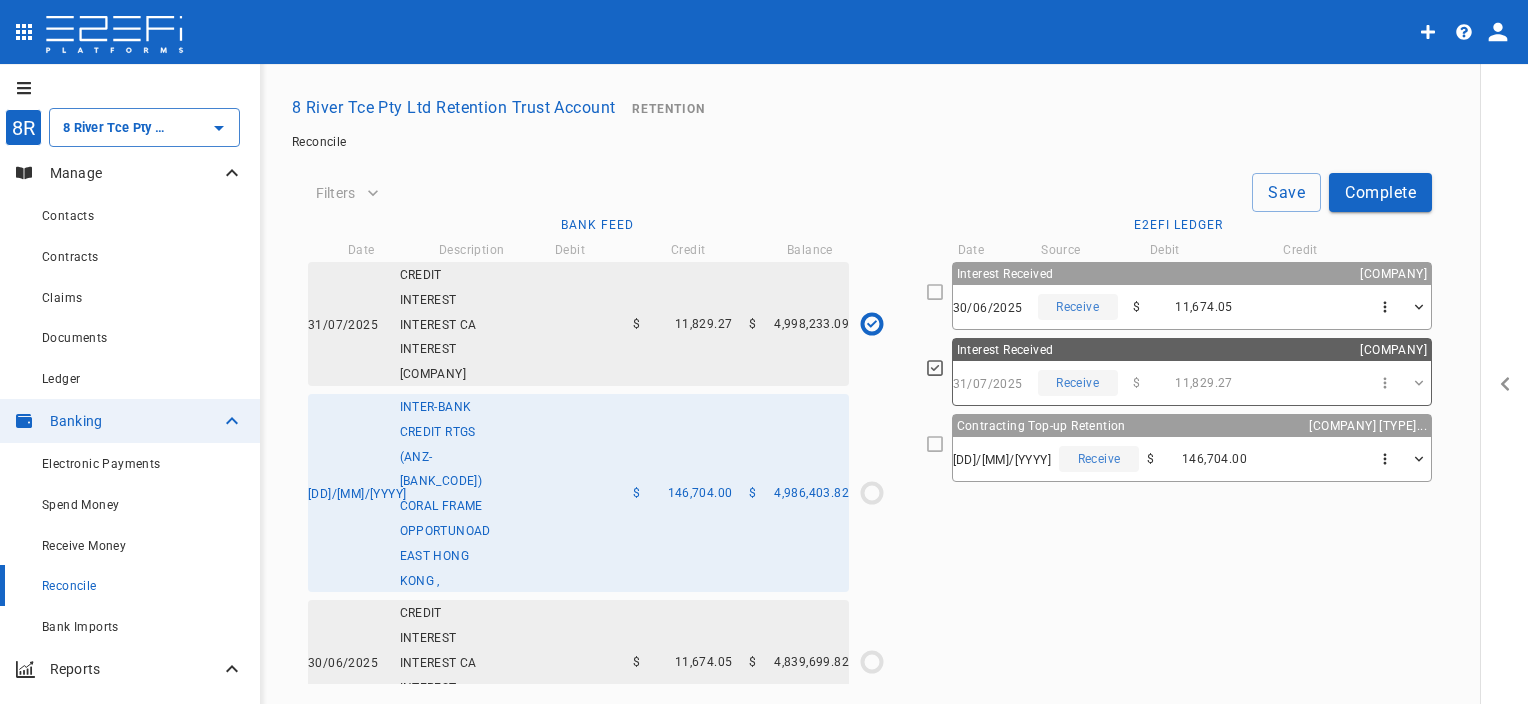 click 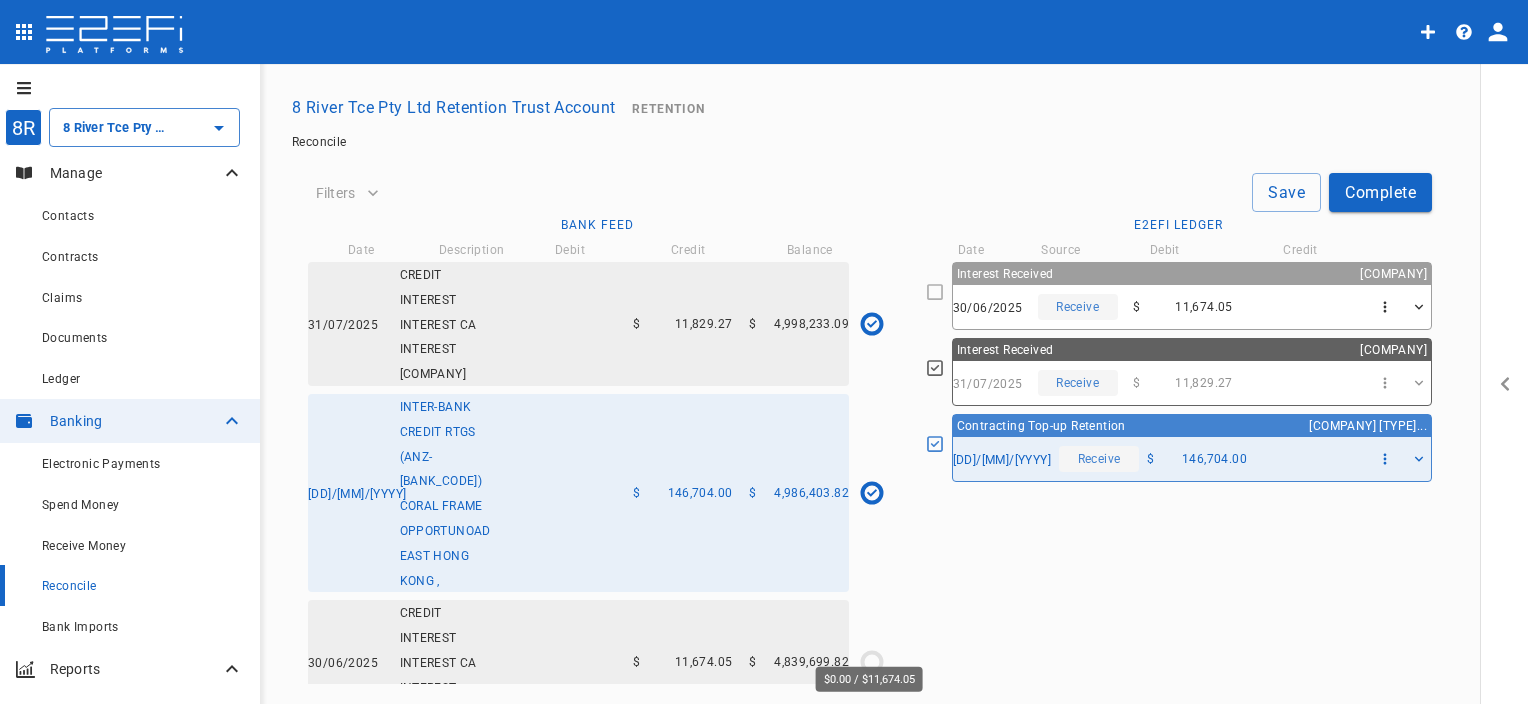 click 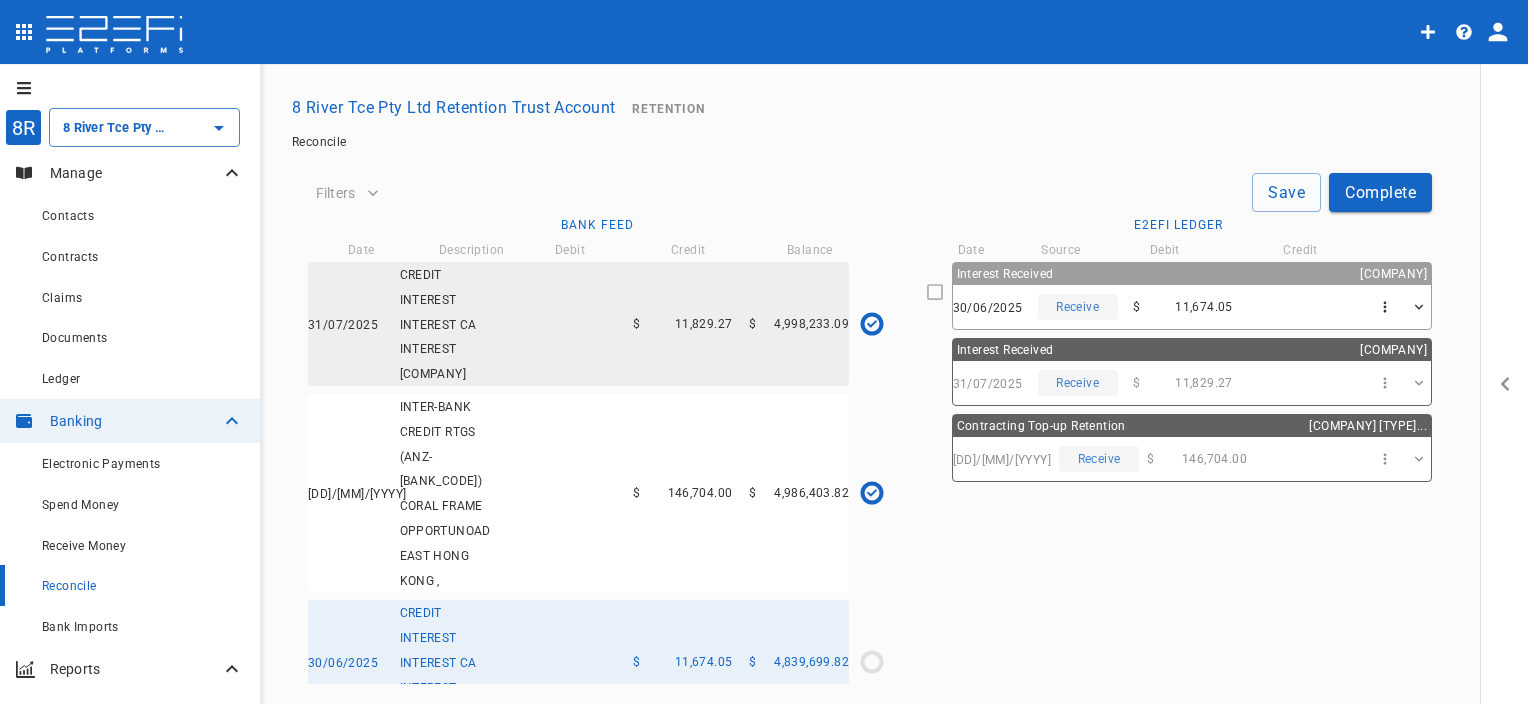 click 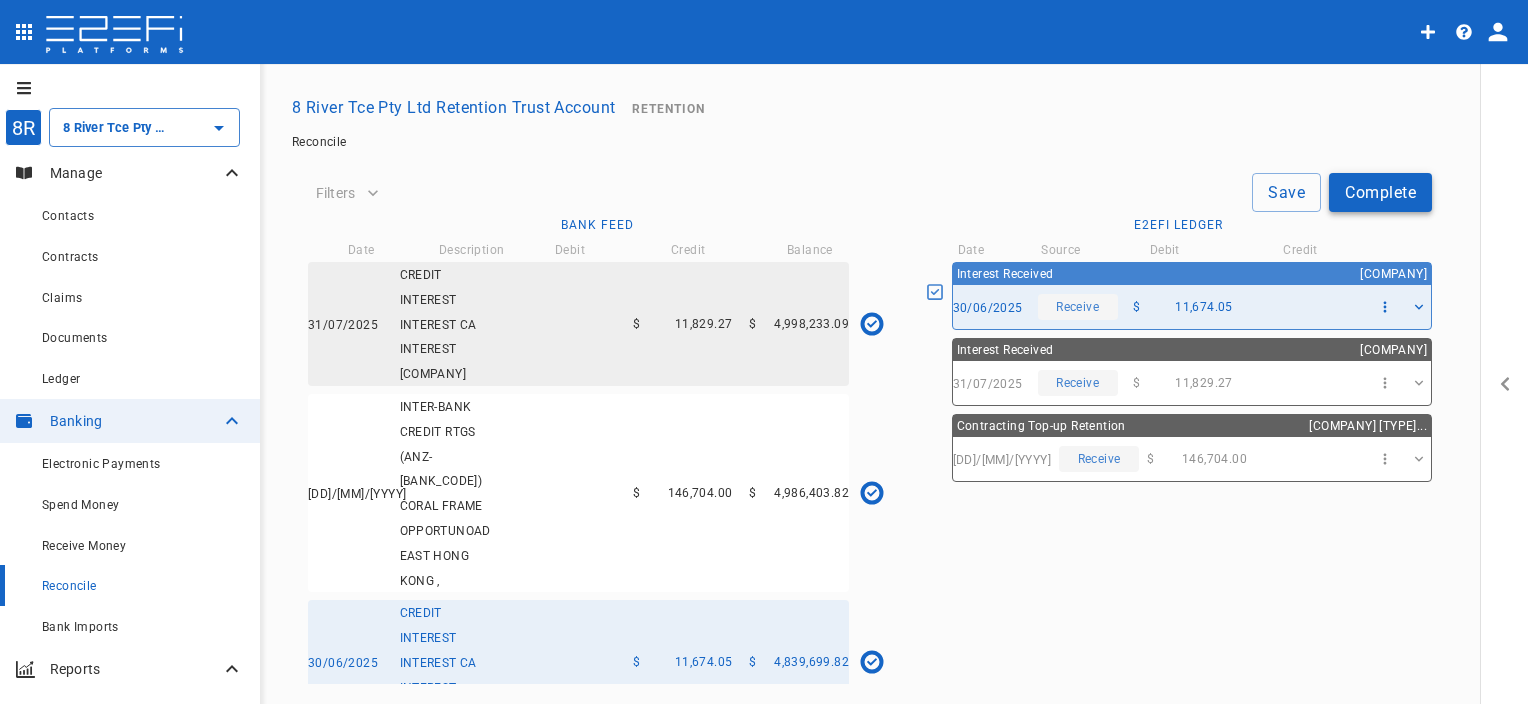 click on "Complete" at bounding box center (1380, 192) 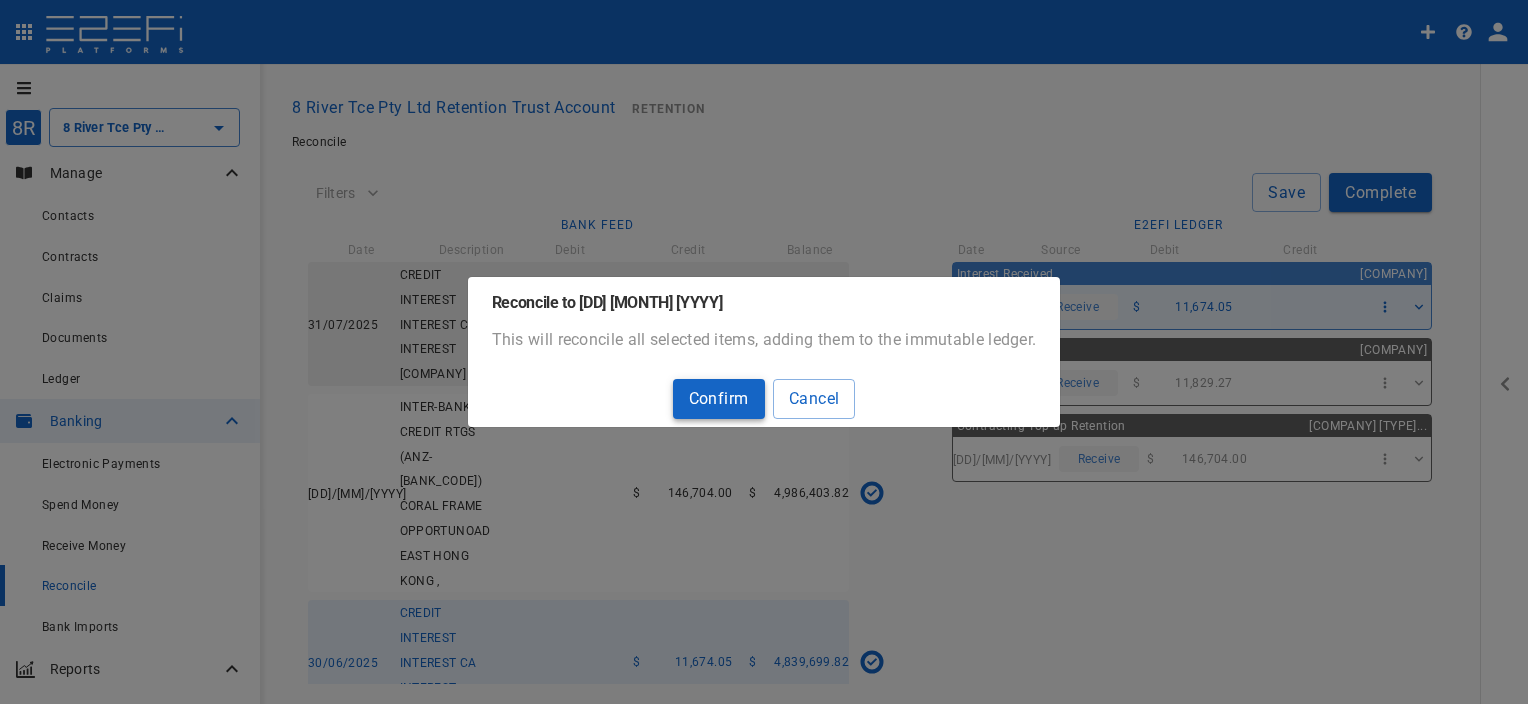 click on "Confirm" at bounding box center [719, 398] 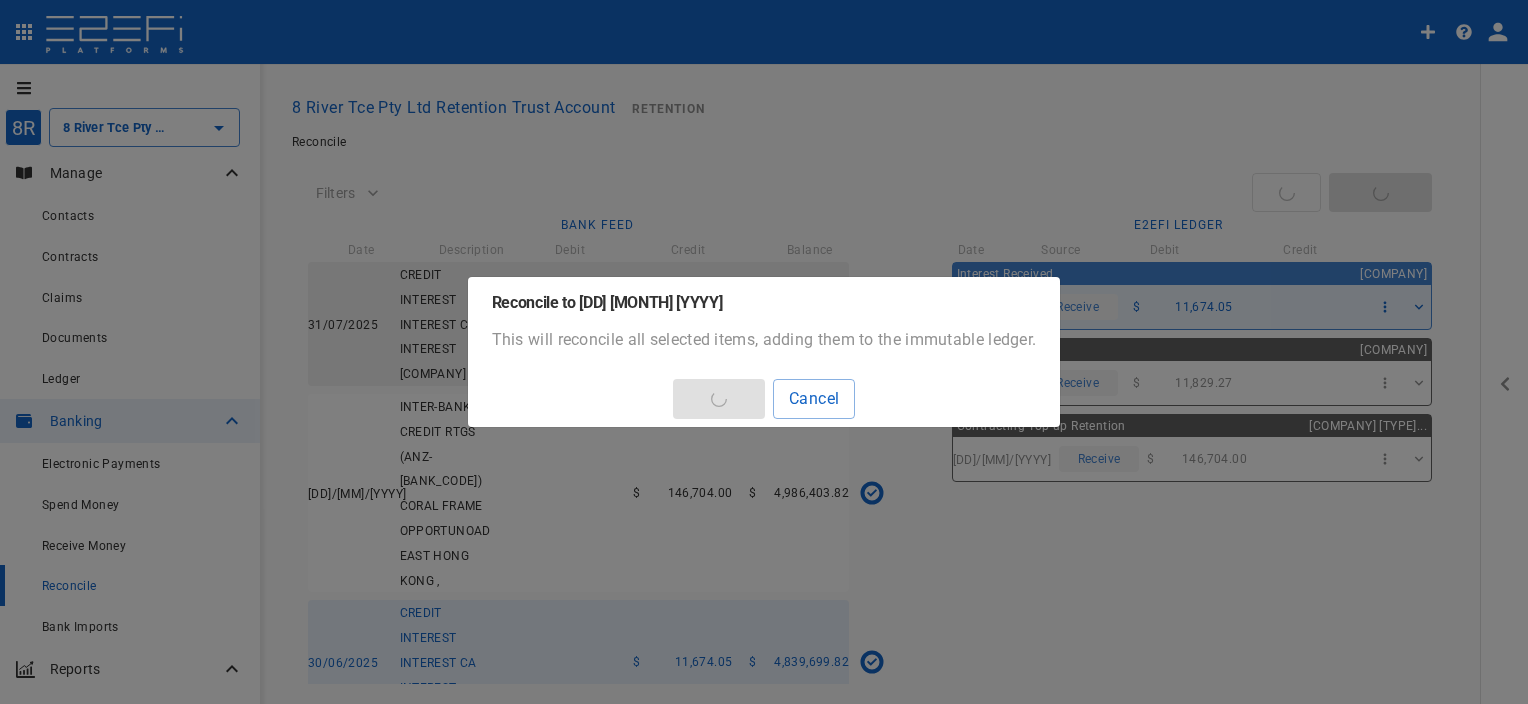 type on "4,828,025.77" 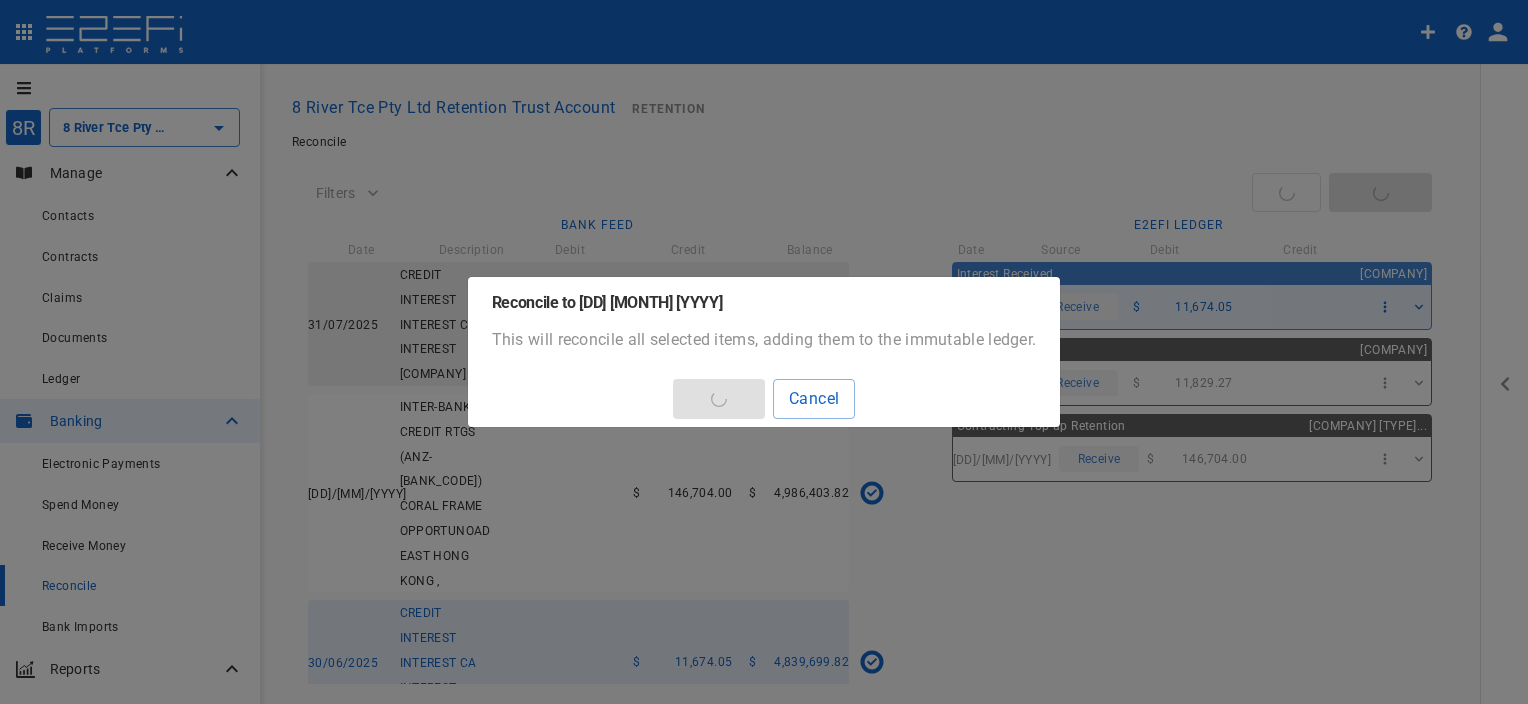 type on "[DD]/[MM]/[YYYY]" 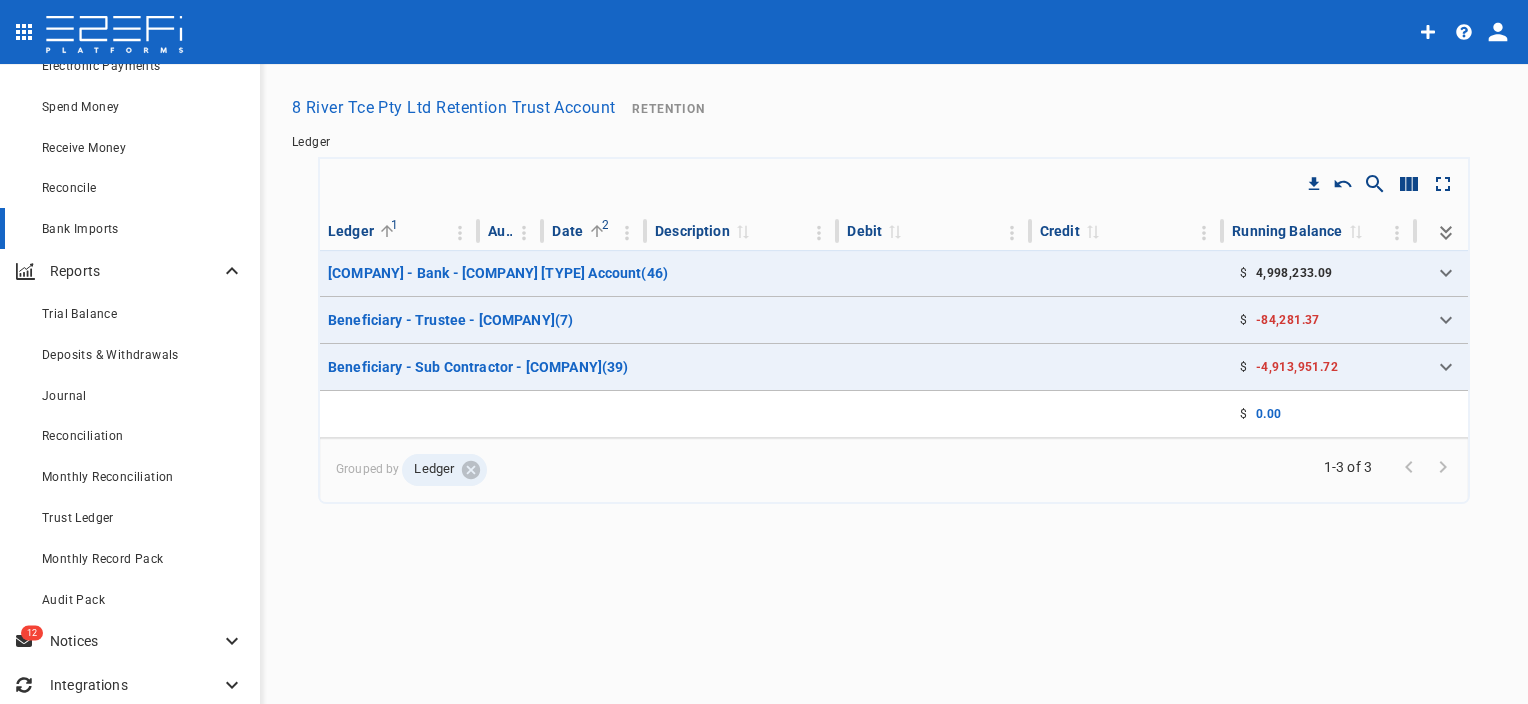 scroll, scrollTop: 400, scrollLeft: 0, axis: vertical 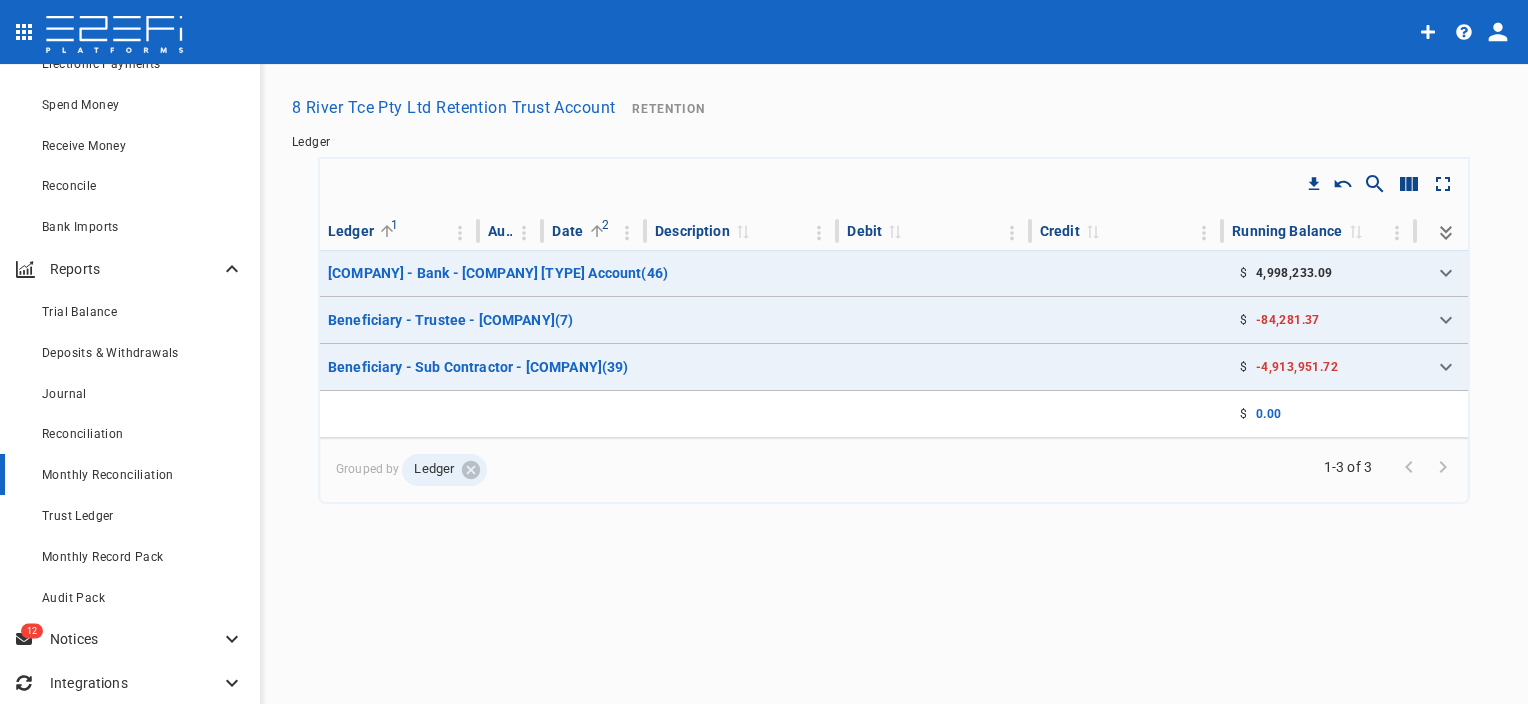 click on "Monthly Reconciliation" at bounding box center (108, 475) 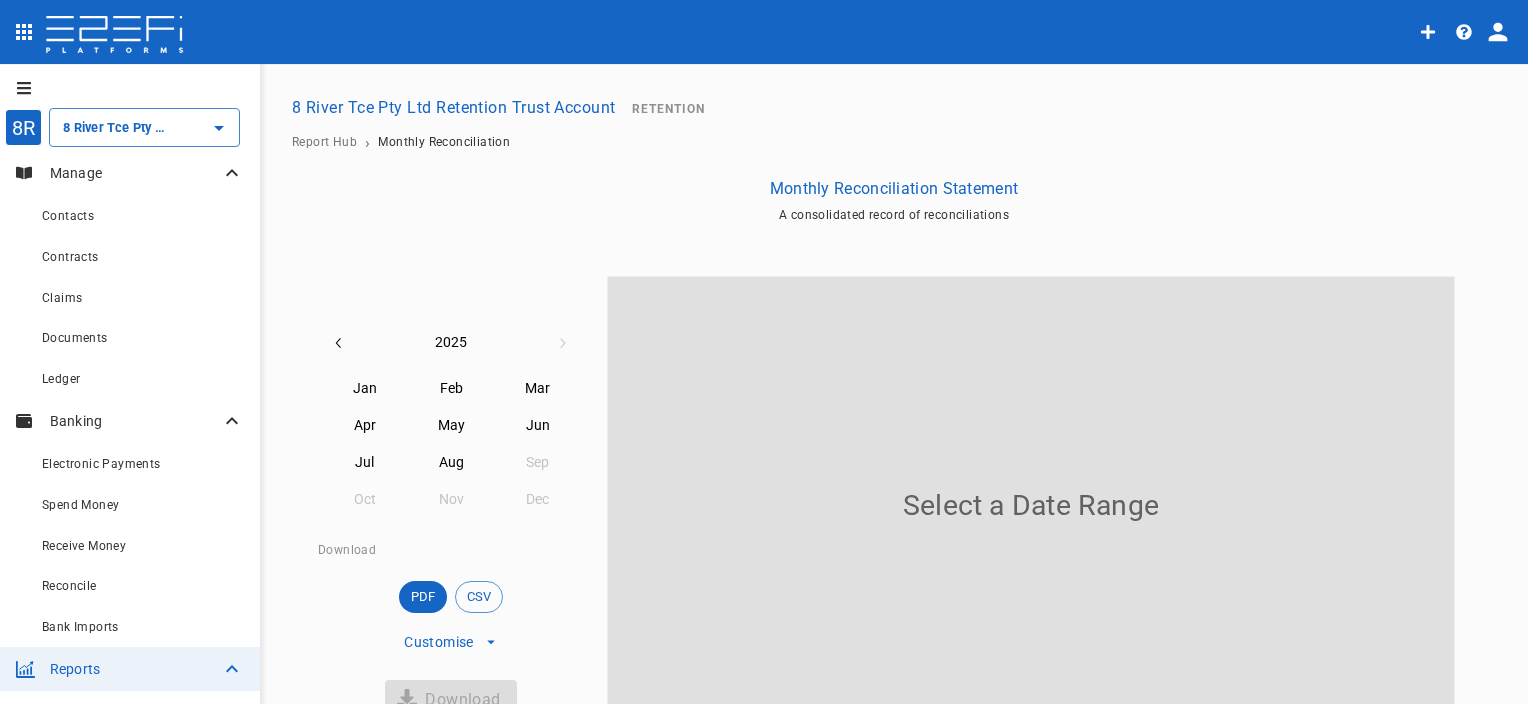 click on "Jun" at bounding box center [538, 426] 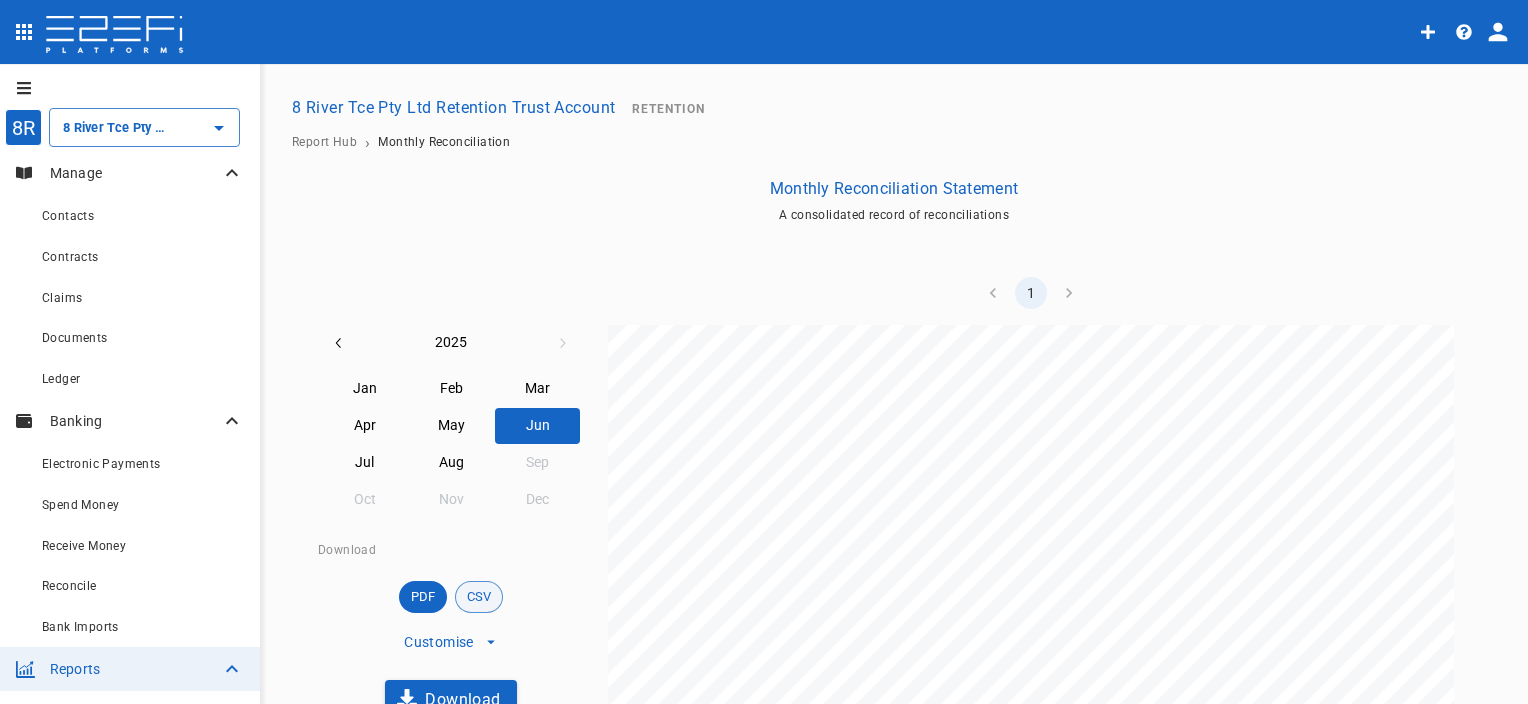 click on "CSV" at bounding box center (479, 597) 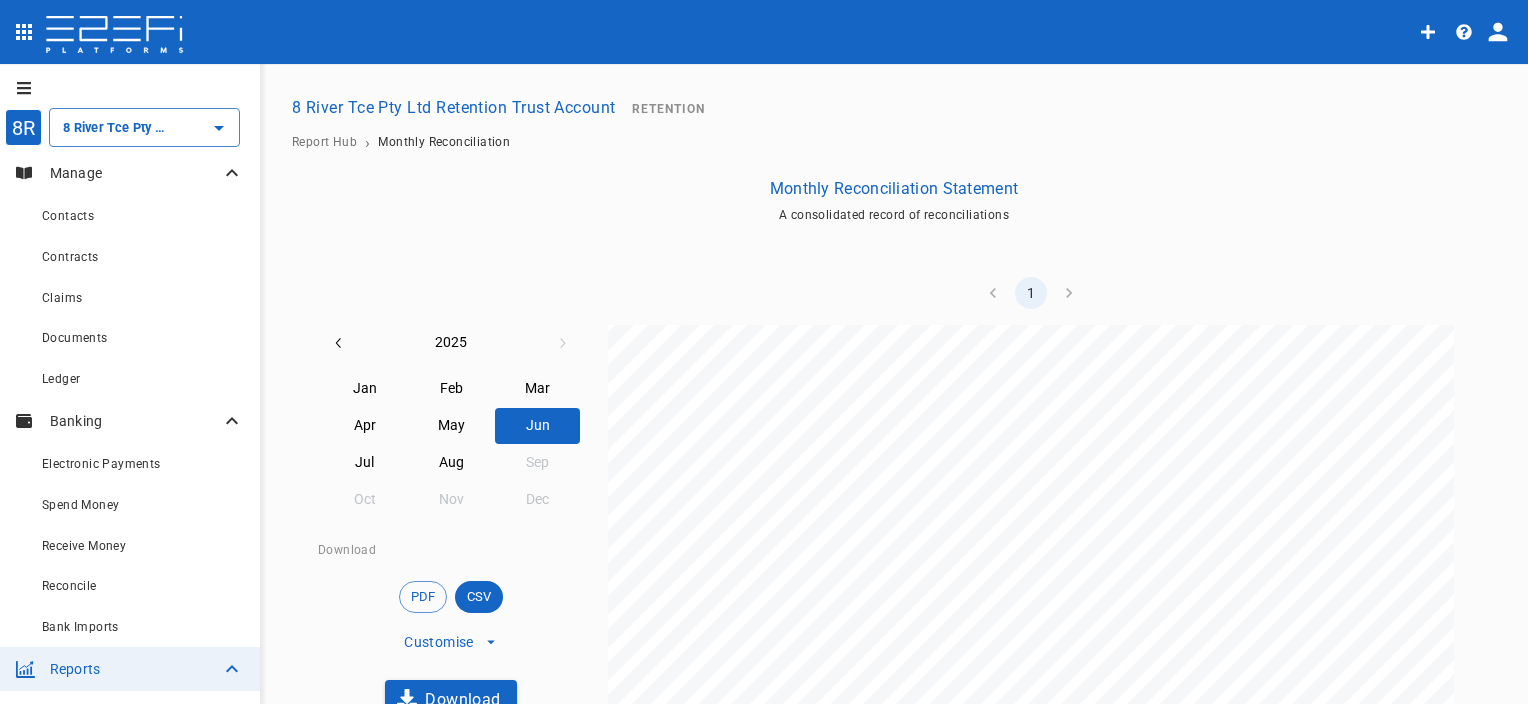 scroll, scrollTop: 400, scrollLeft: 0, axis: vertical 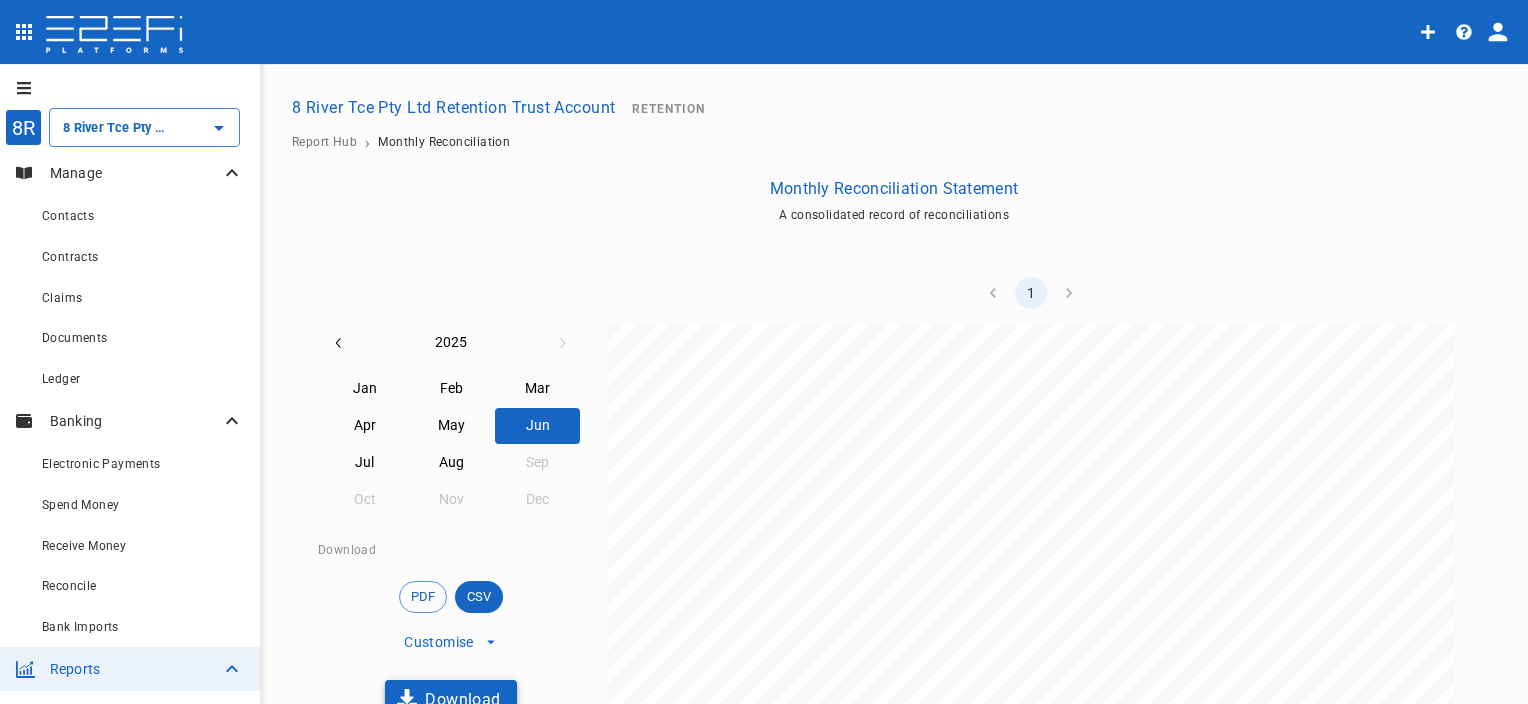 click on "Download" at bounding box center [451, 699] 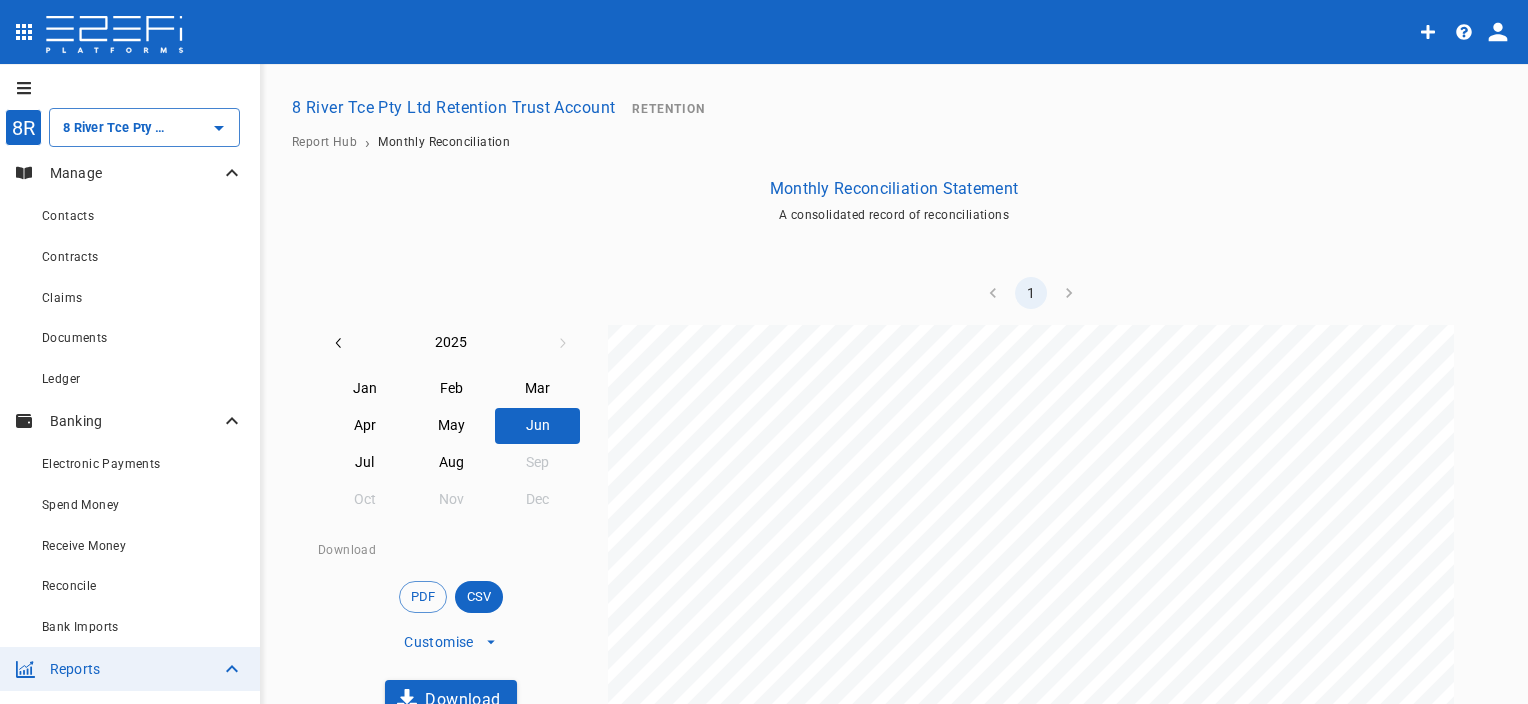 scroll, scrollTop: 0, scrollLeft: 0, axis: both 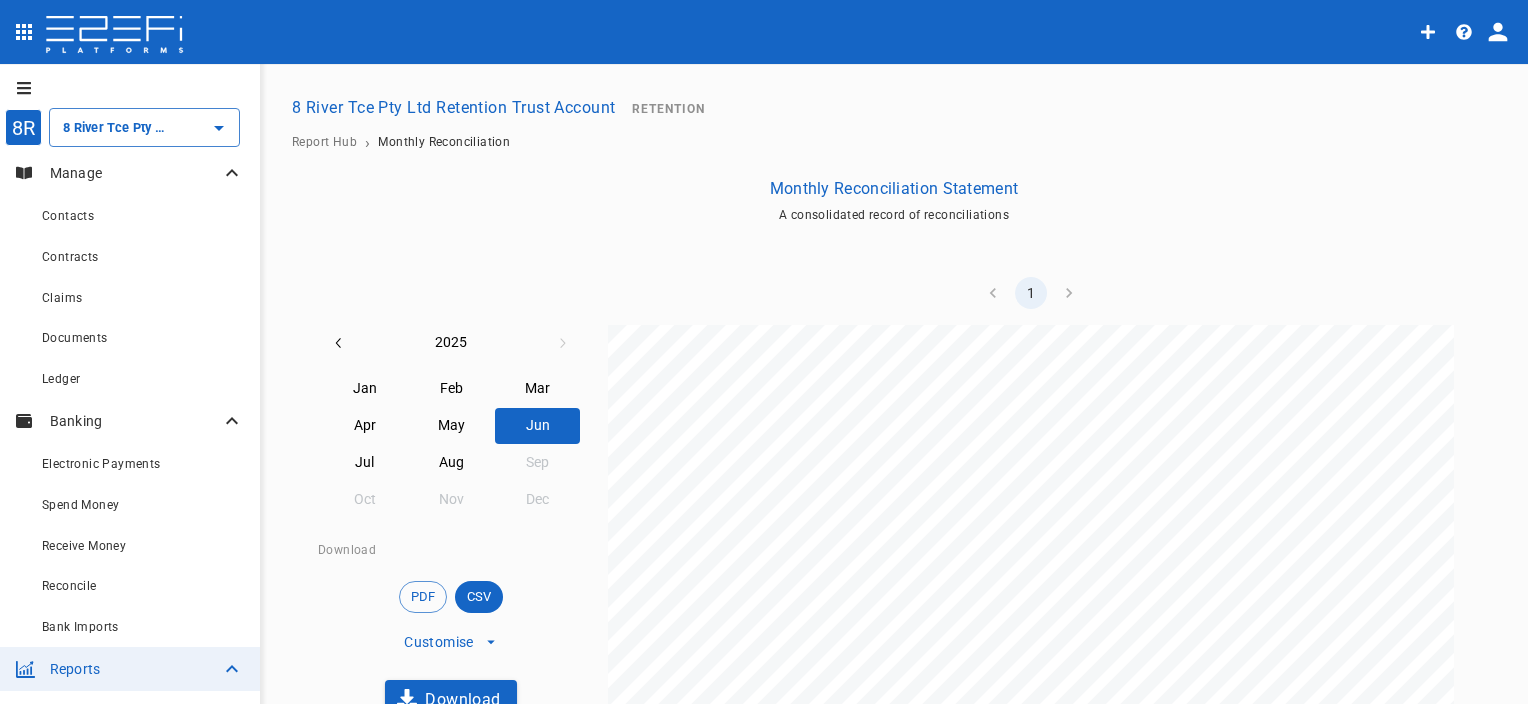 drag, startPoint x: 383, startPoint y: 182, endPoint x: 388, endPoint y: 222, distance: 40.311287 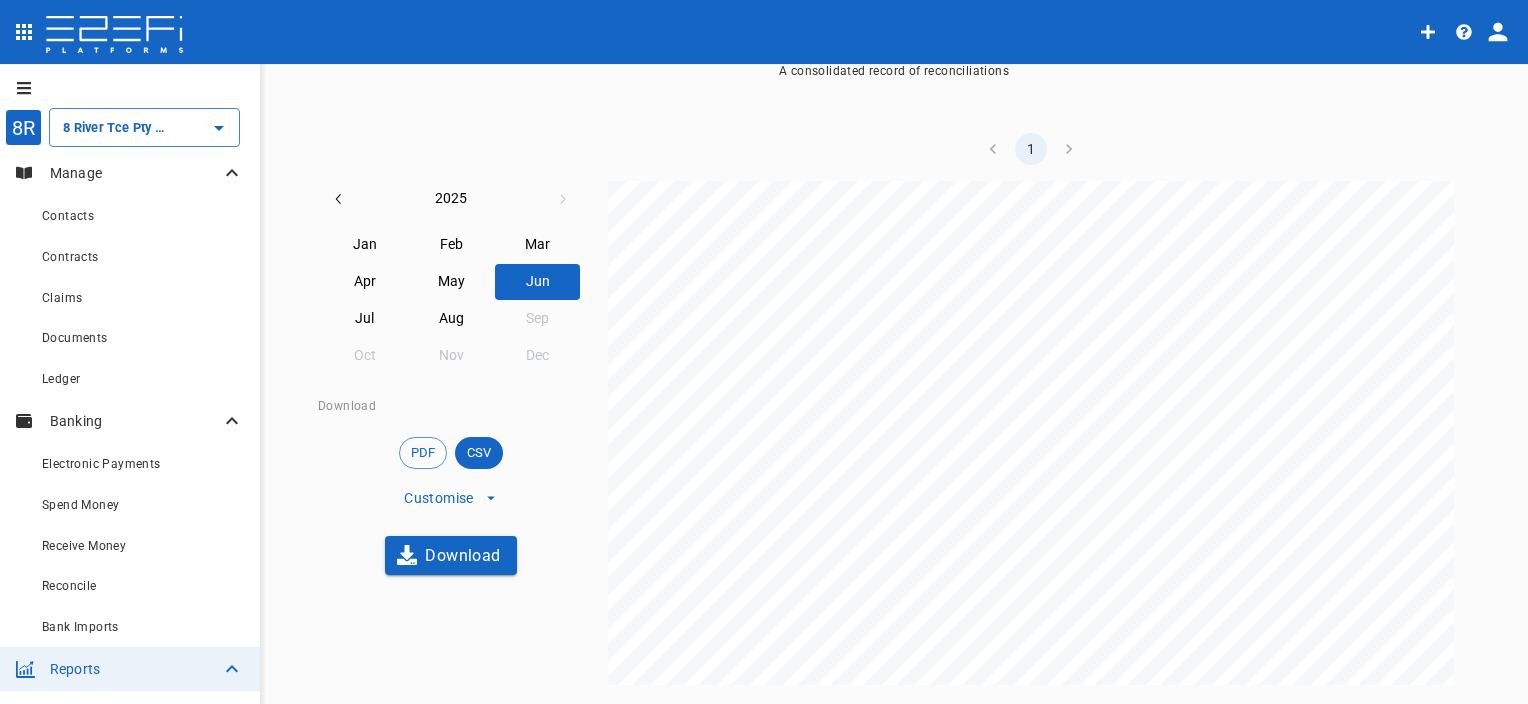 scroll, scrollTop: 172, scrollLeft: 0, axis: vertical 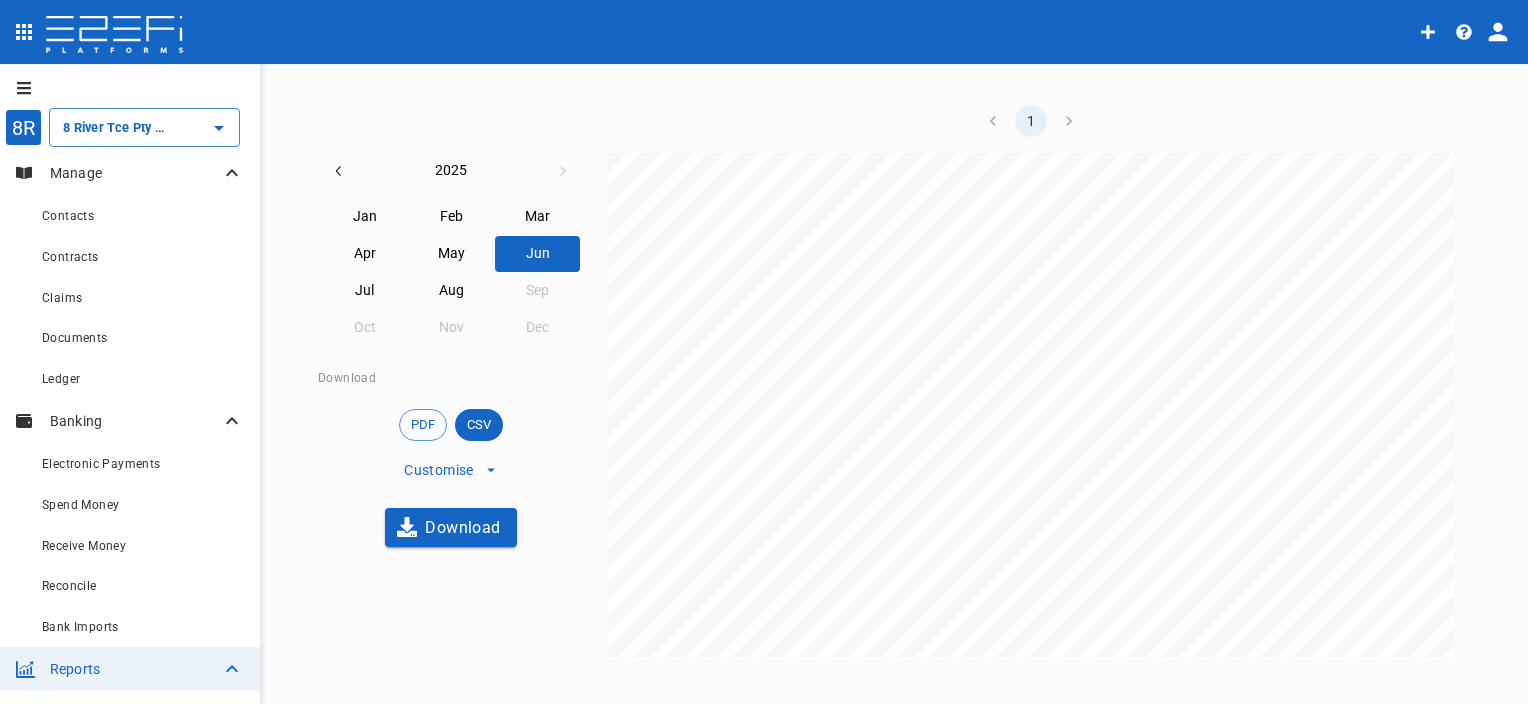 click on "Jul" at bounding box center (365, 291) 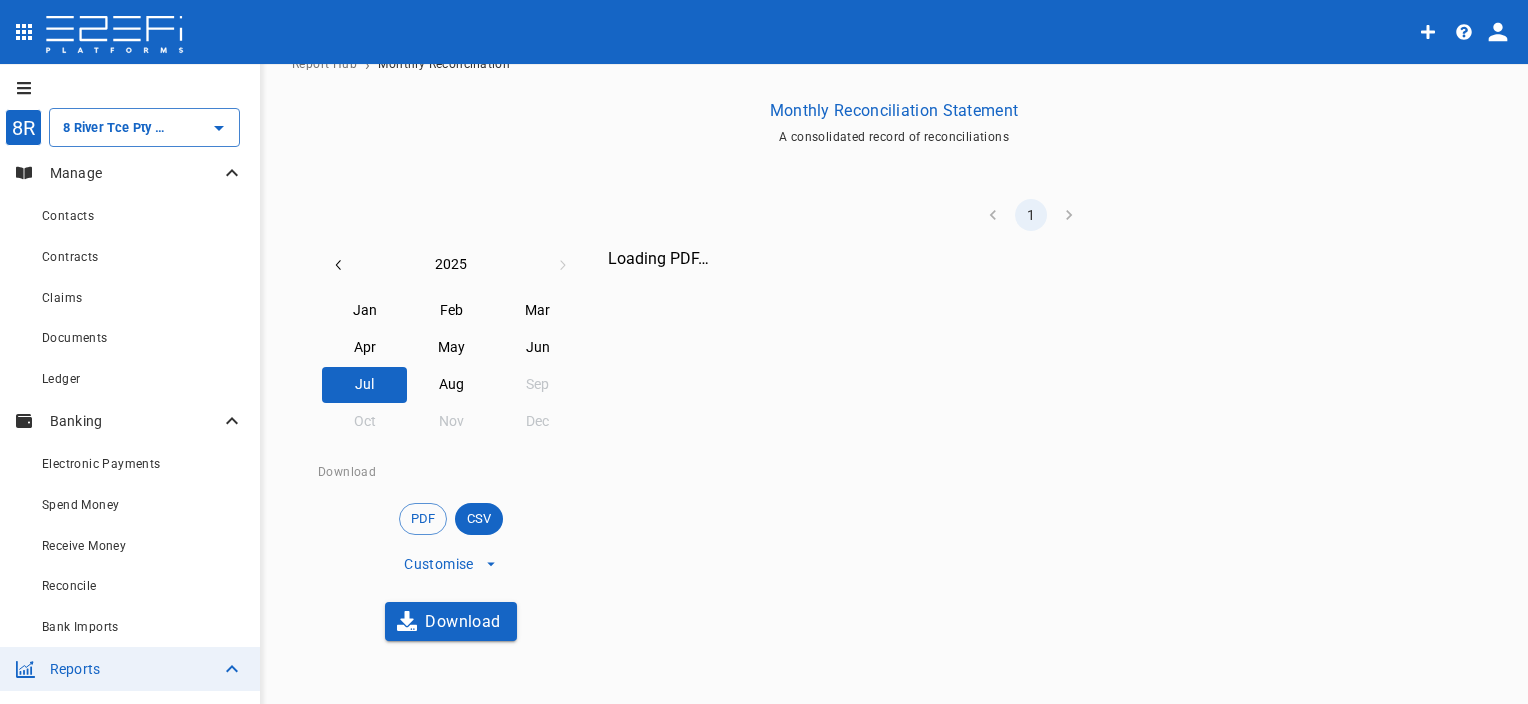 scroll, scrollTop: 172, scrollLeft: 0, axis: vertical 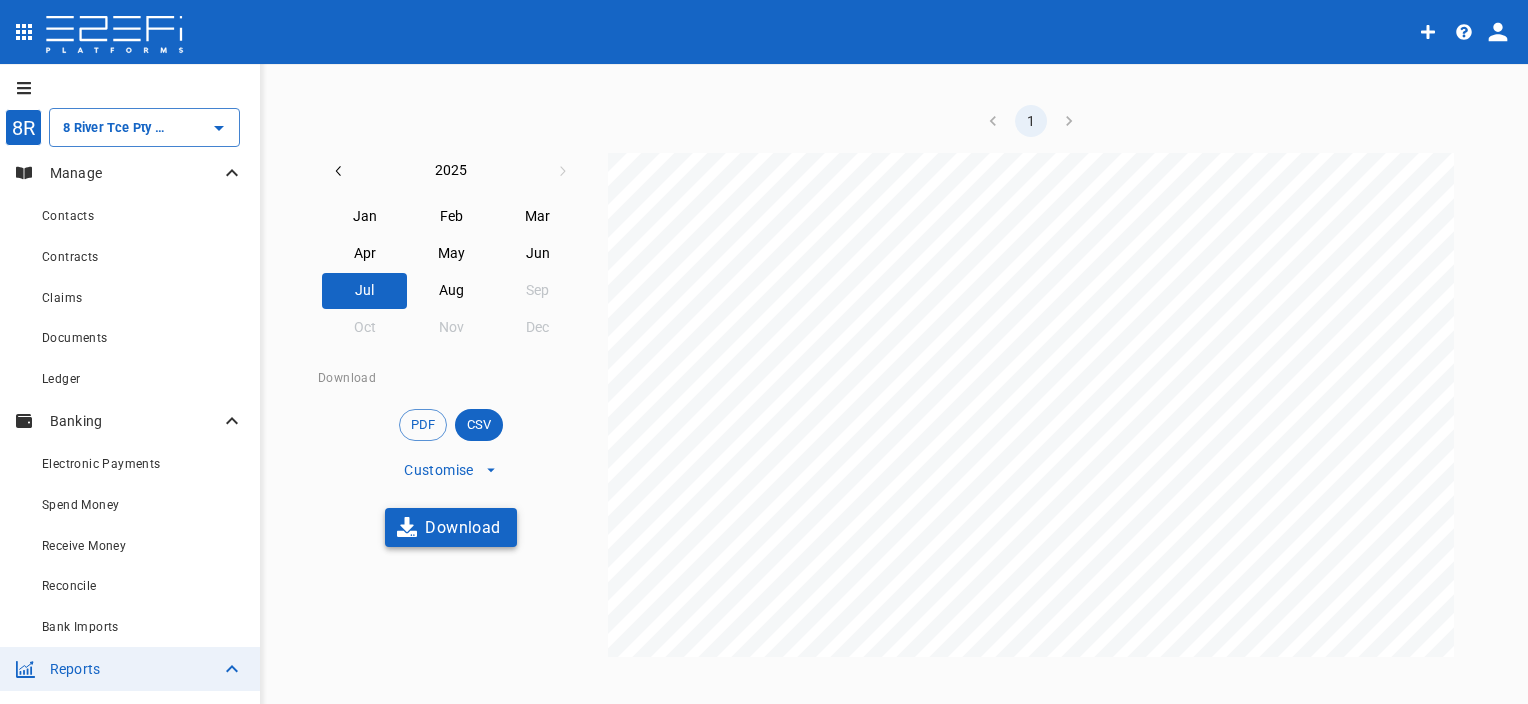 click on "Download" at bounding box center [451, 527] 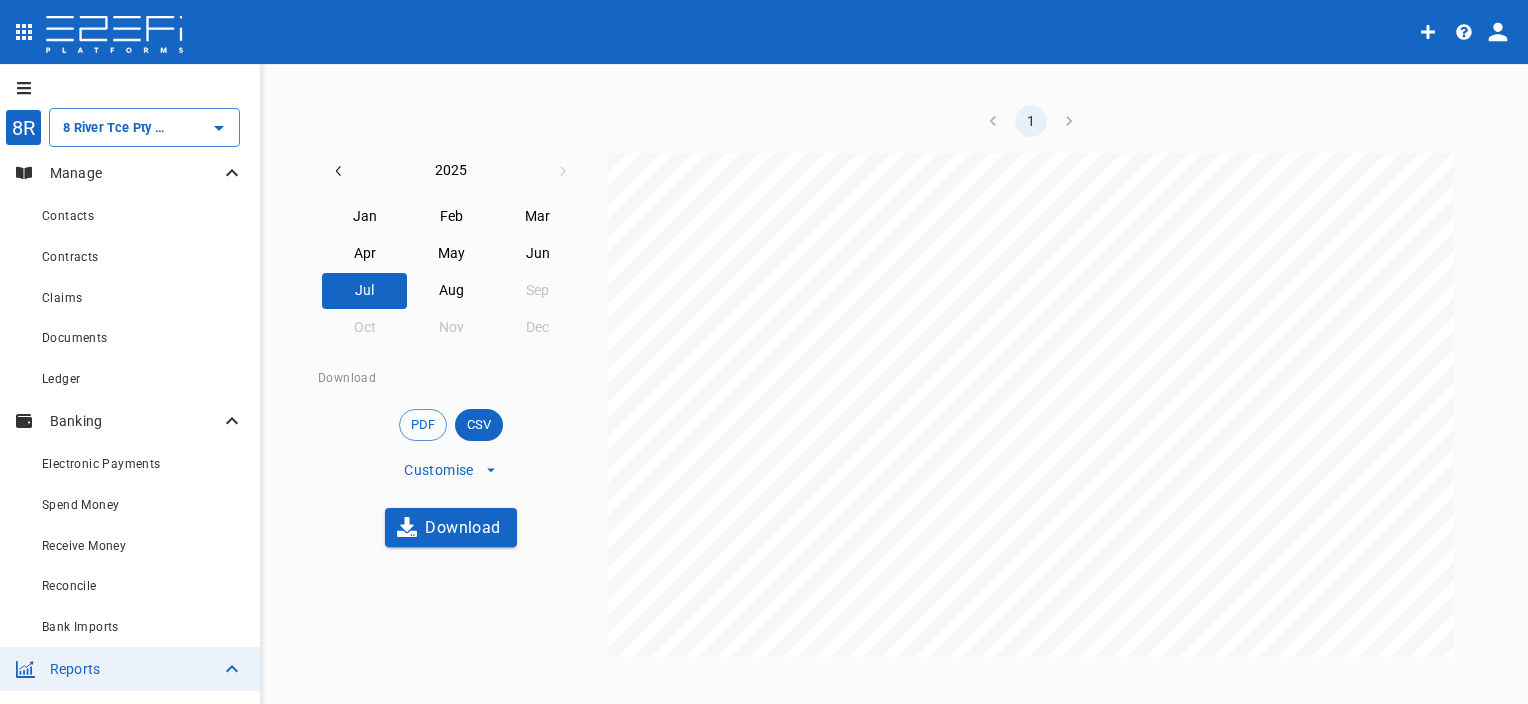 click on "May" at bounding box center (451, 254) 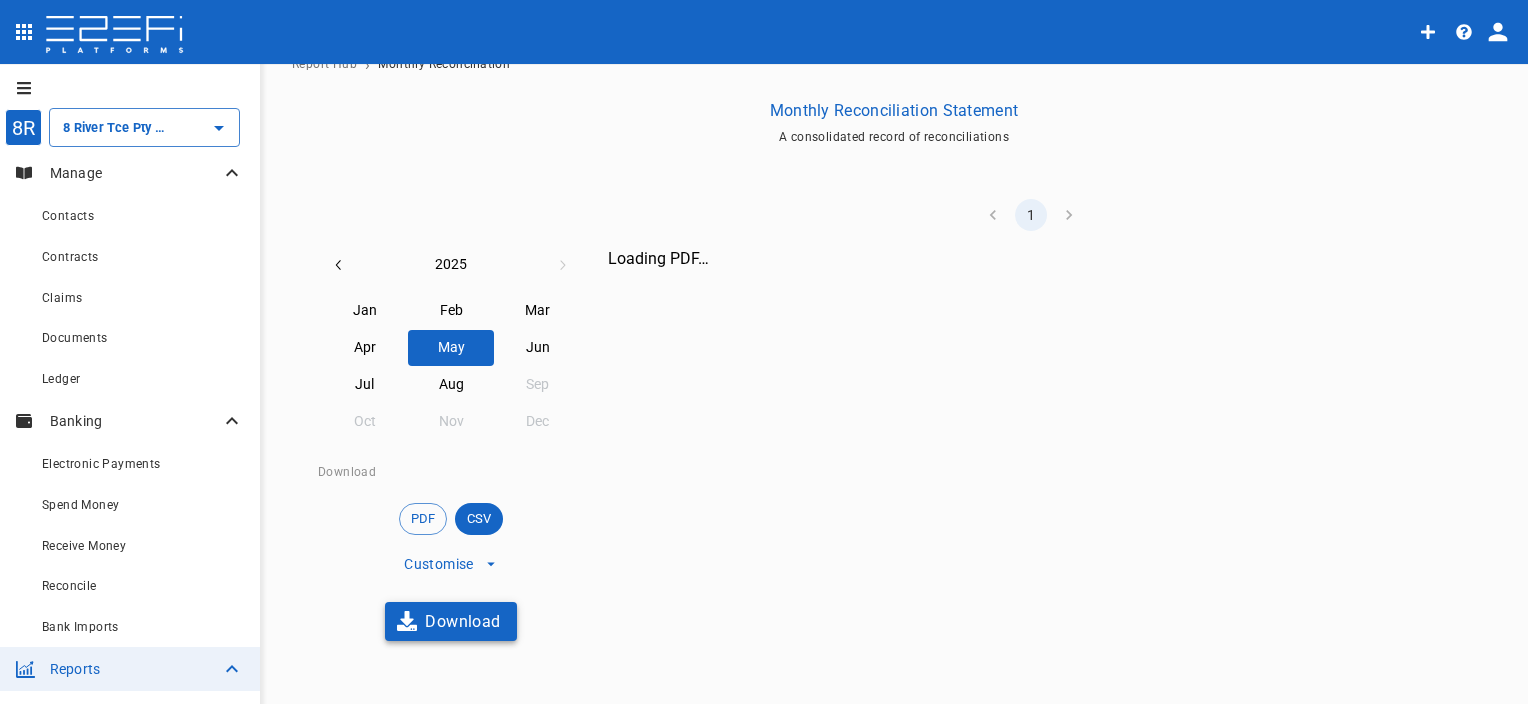 scroll, scrollTop: 172, scrollLeft: 0, axis: vertical 